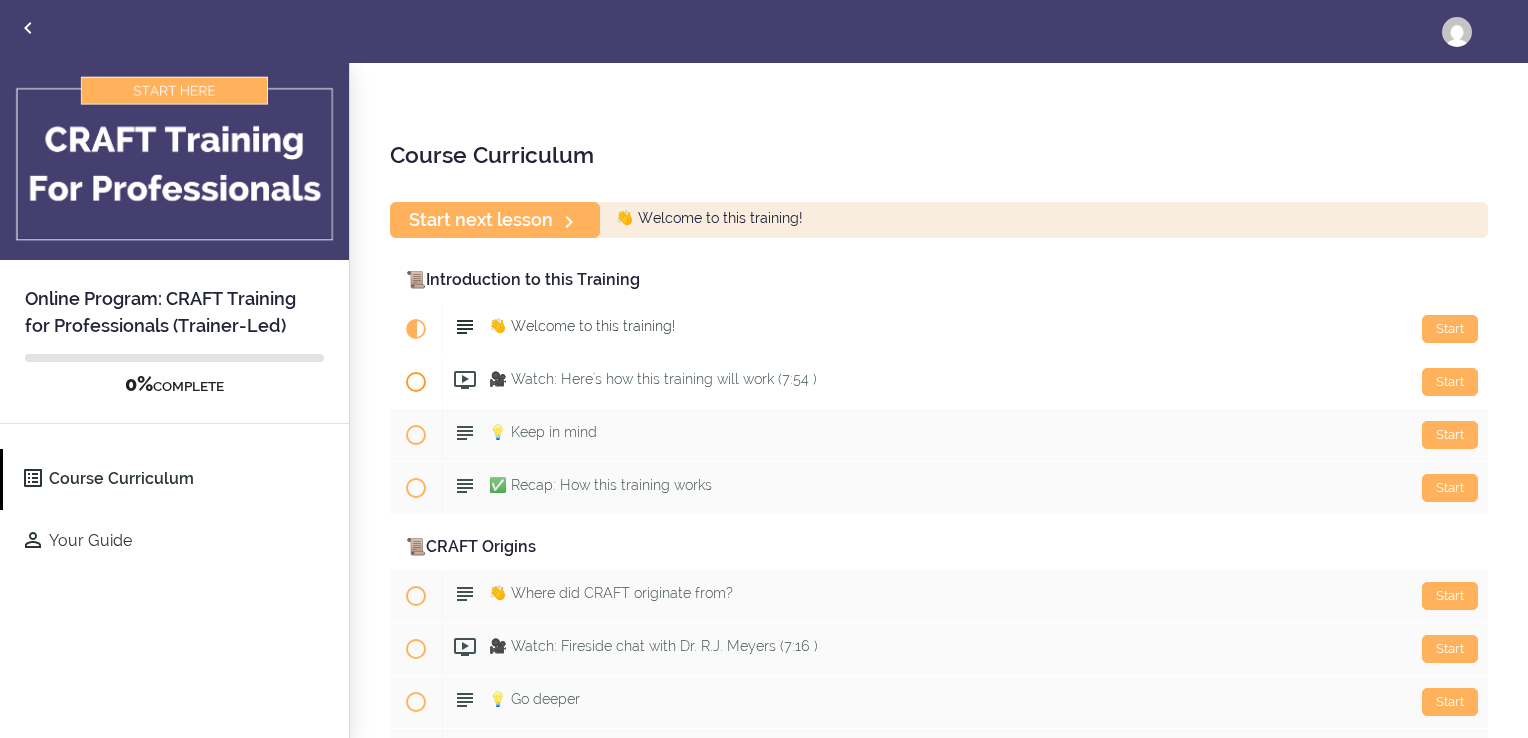 scroll, scrollTop: 0, scrollLeft: 0, axis: both 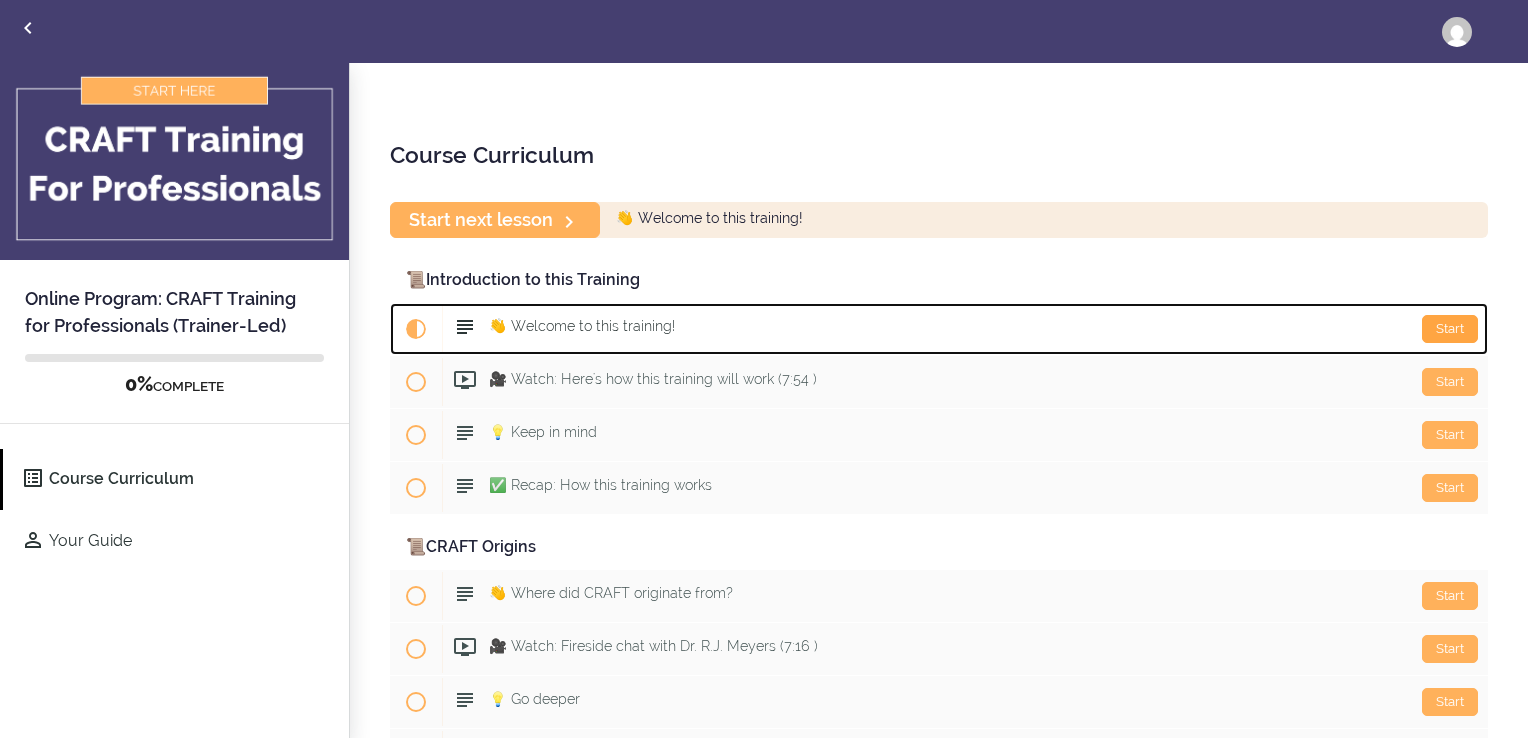 click on "Start" at bounding box center (1450, 329) 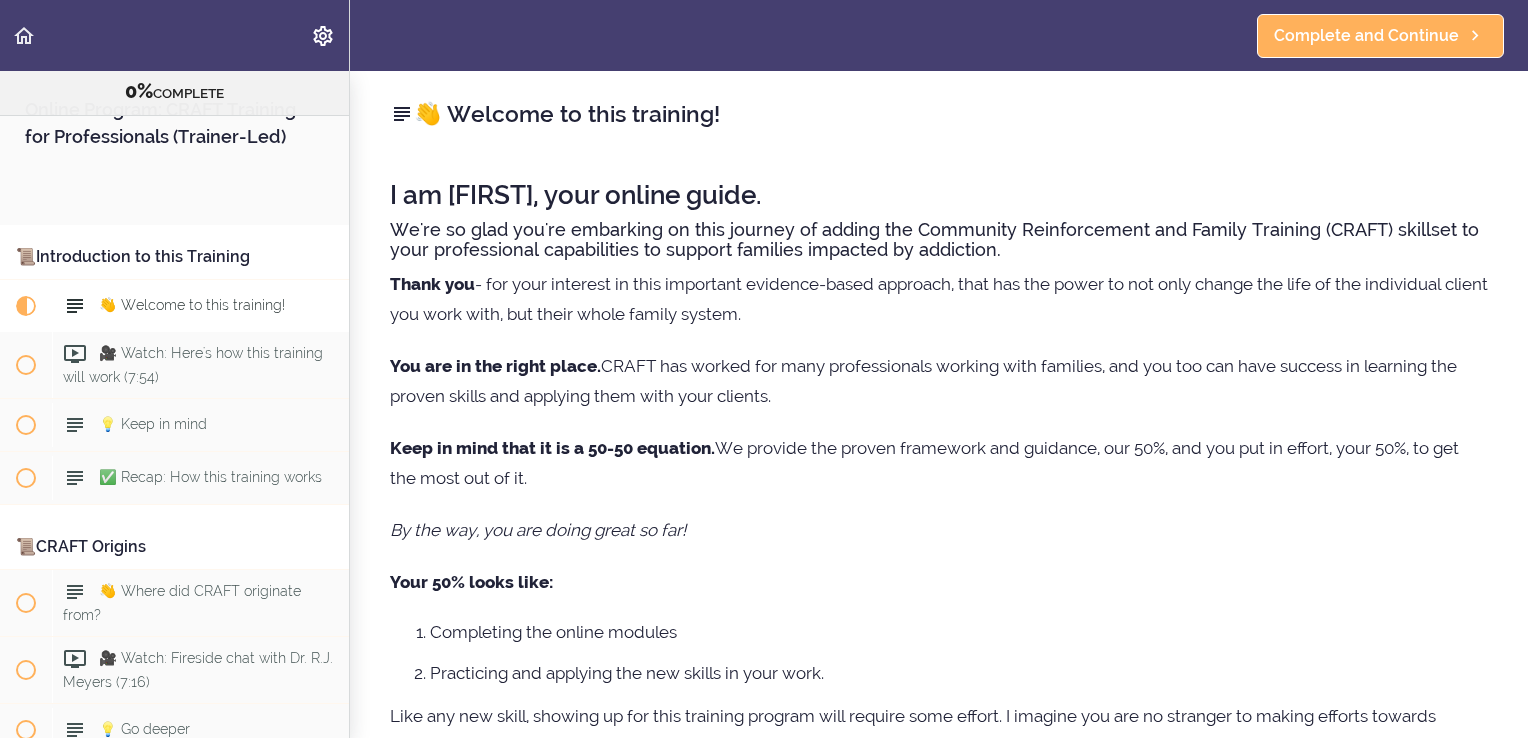 scroll, scrollTop: 0, scrollLeft: 0, axis: both 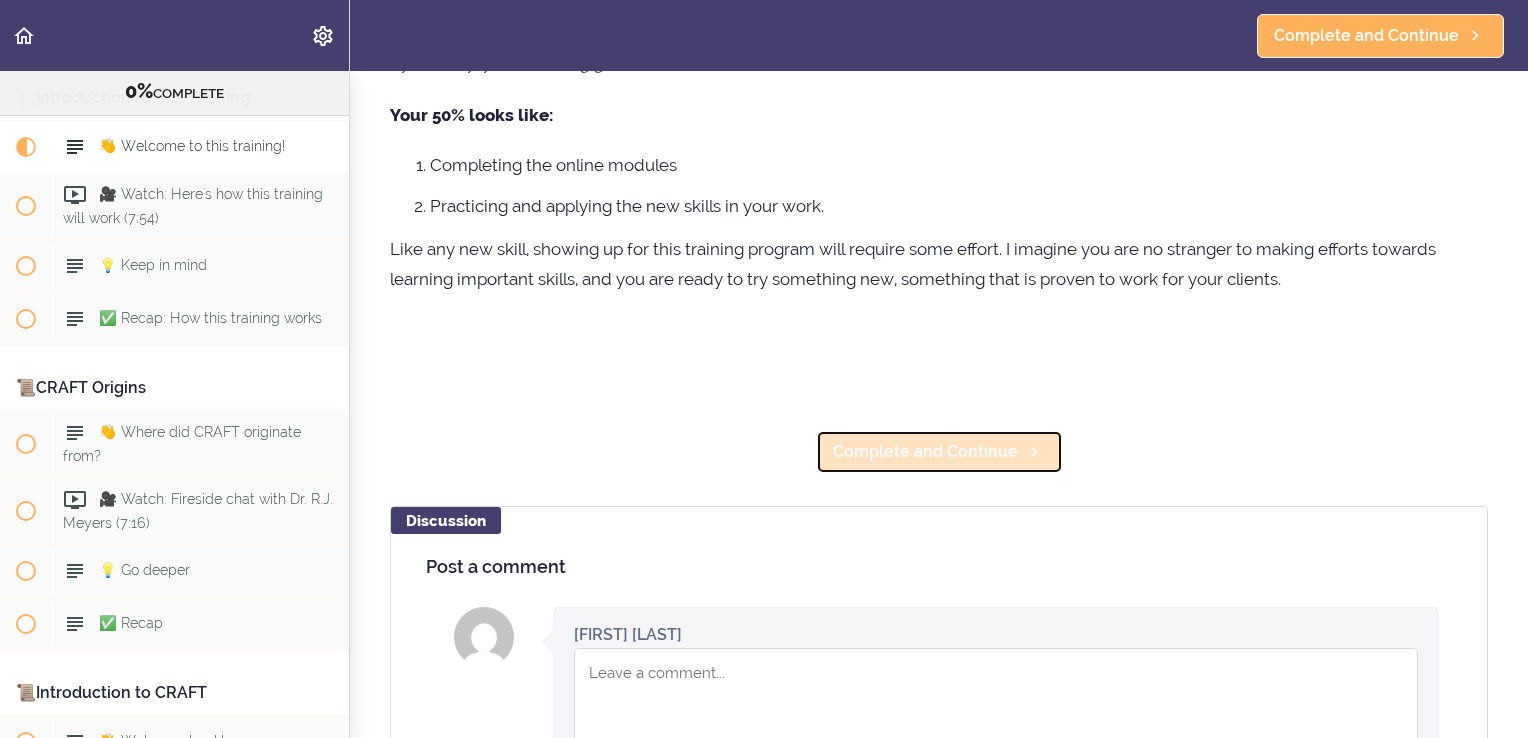 click on "Complete and Continue" at bounding box center [925, 452] 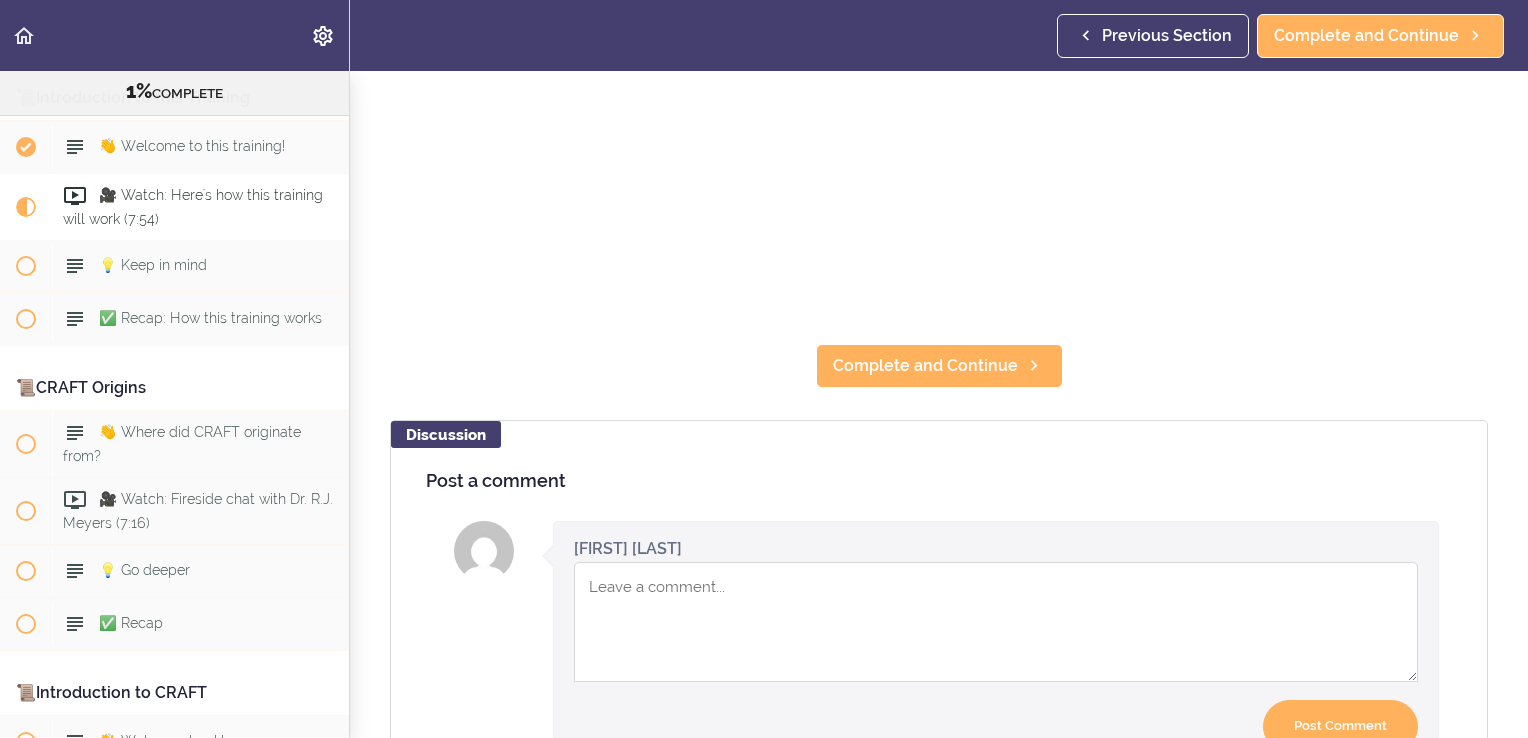 scroll, scrollTop: 0, scrollLeft: 0, axis: both 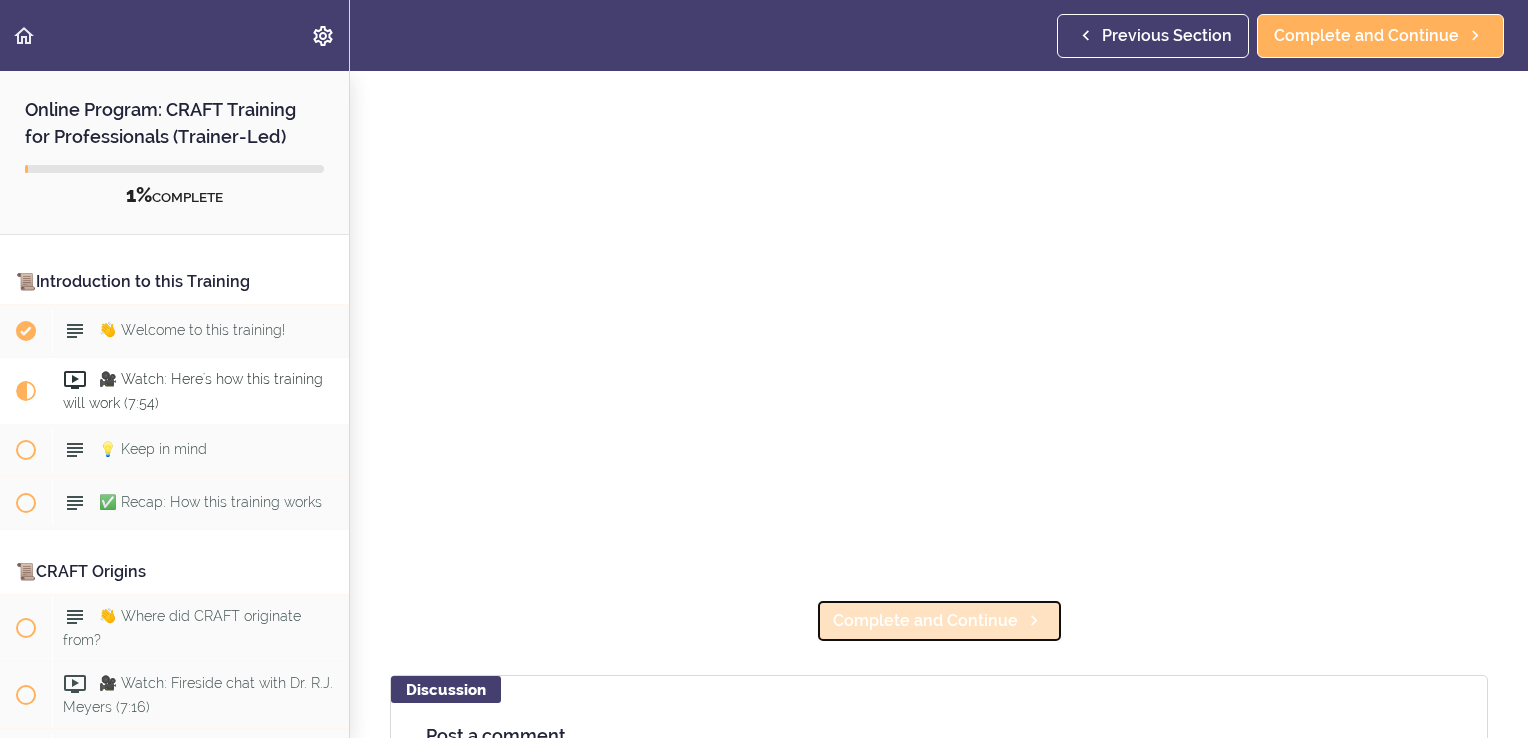 click on "Complete and Continue" at bounding box center [925, 621] 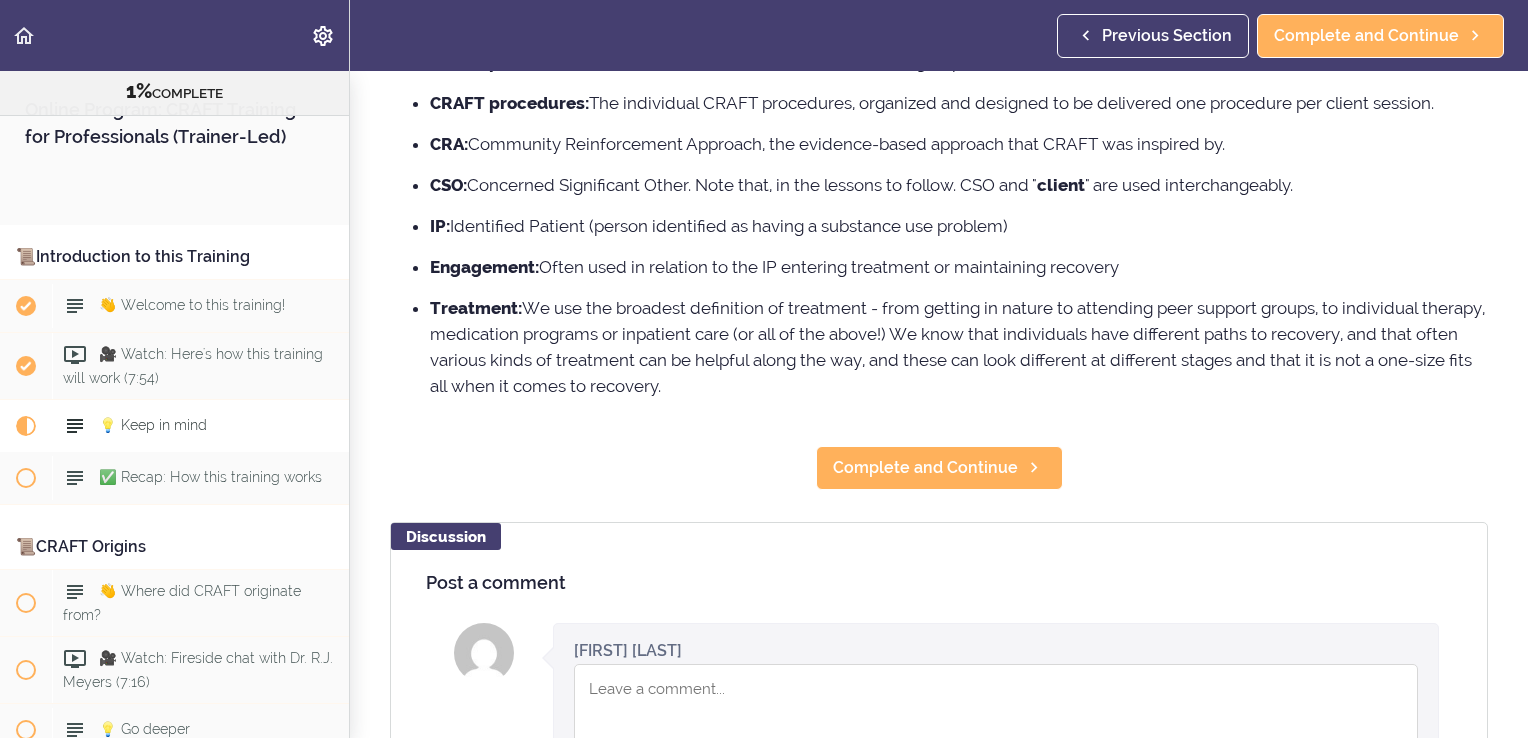scroll, scrollTop: 0, scrollLeft: 0, axis: both 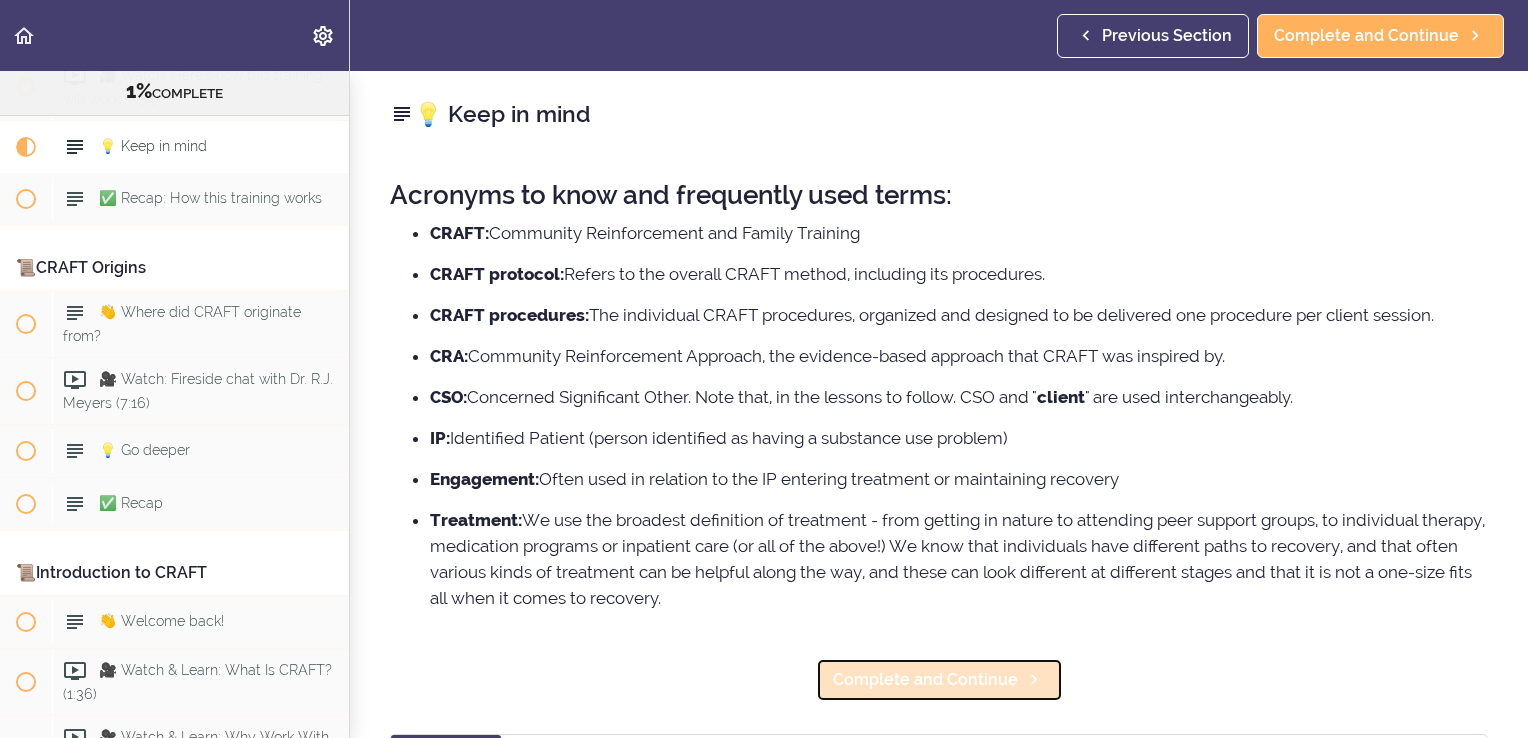 click on "Complete and Continue" at bounding box center (925, 680) 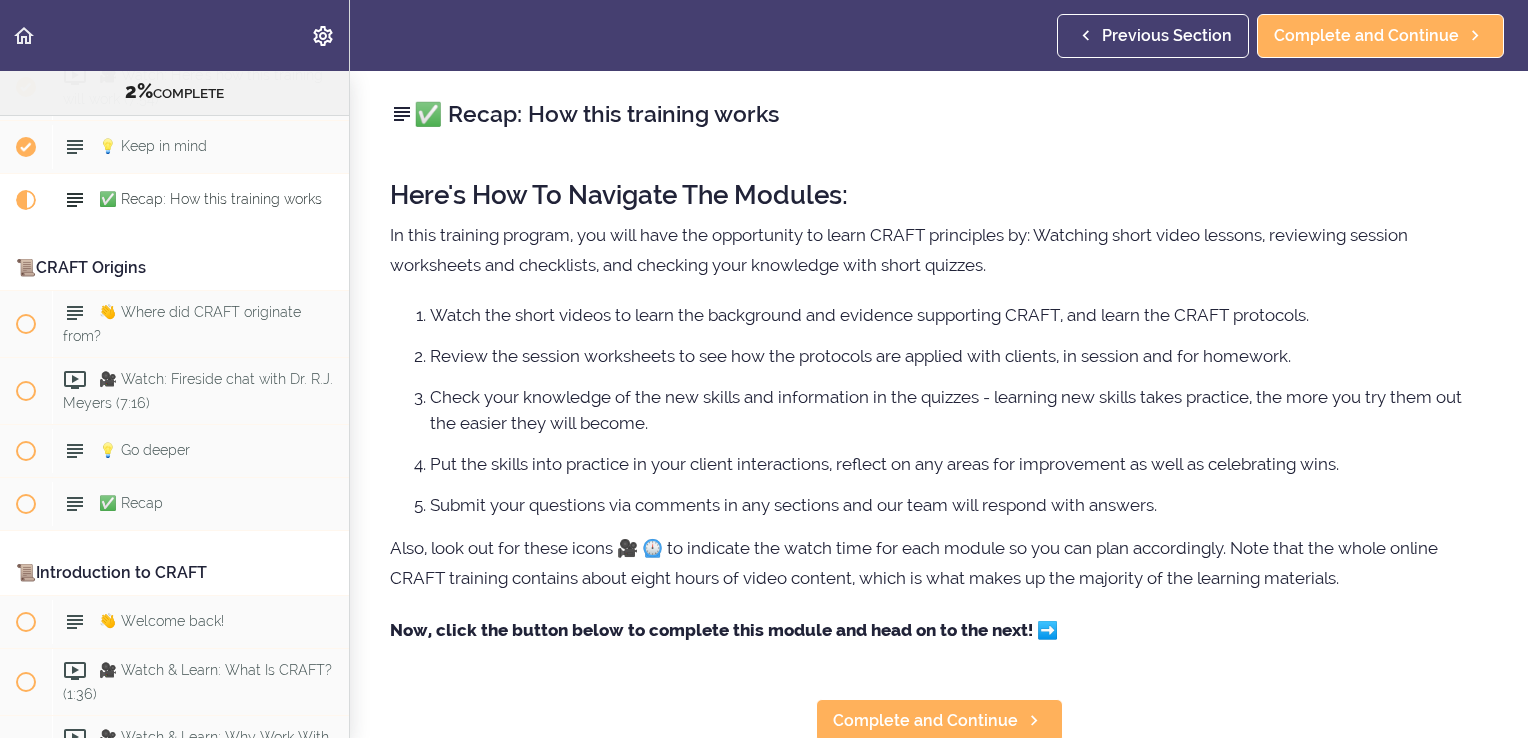 scroll, scrollTop: 306, scrollLeft: 0, axis: vertical 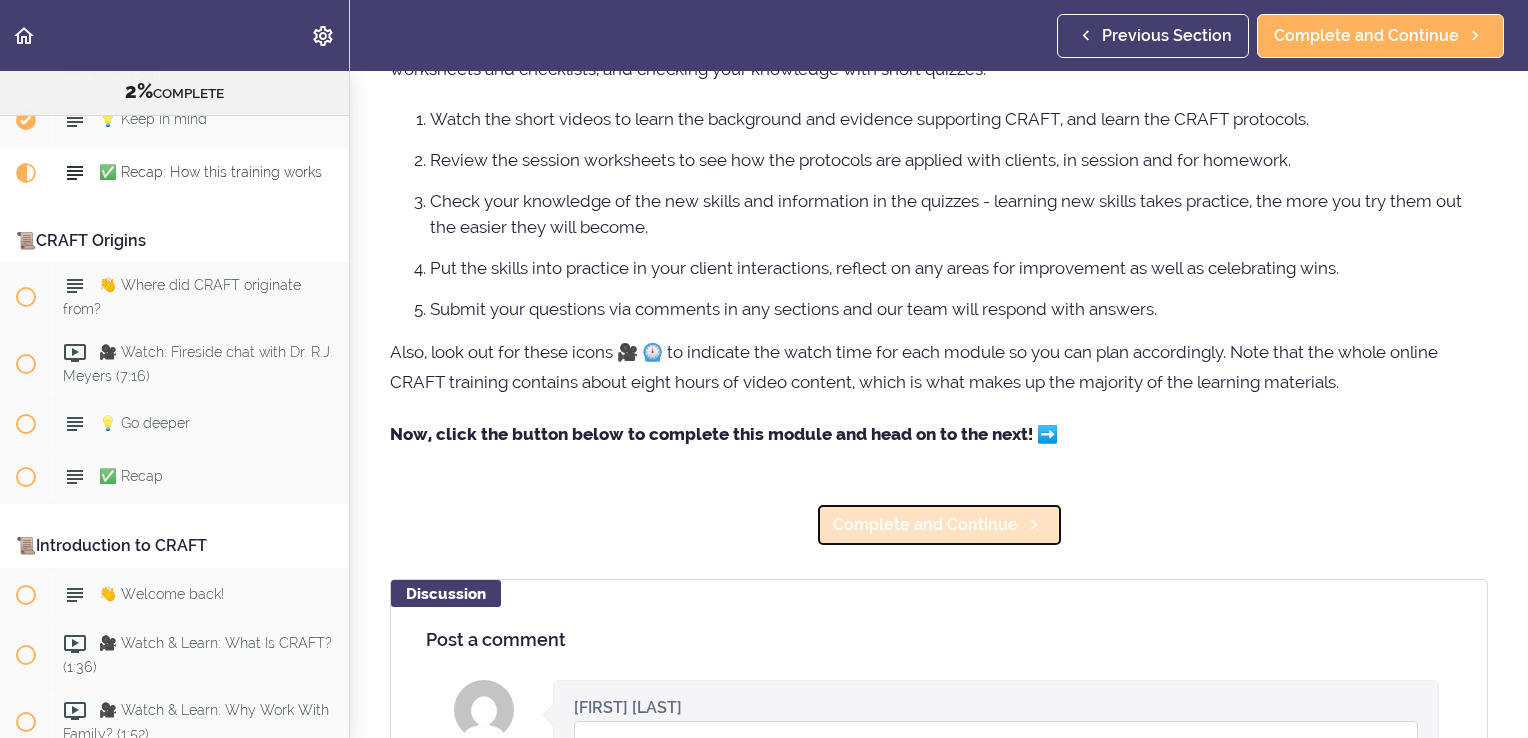 click on "Complete and Continue" at bounding box center [925, 525] 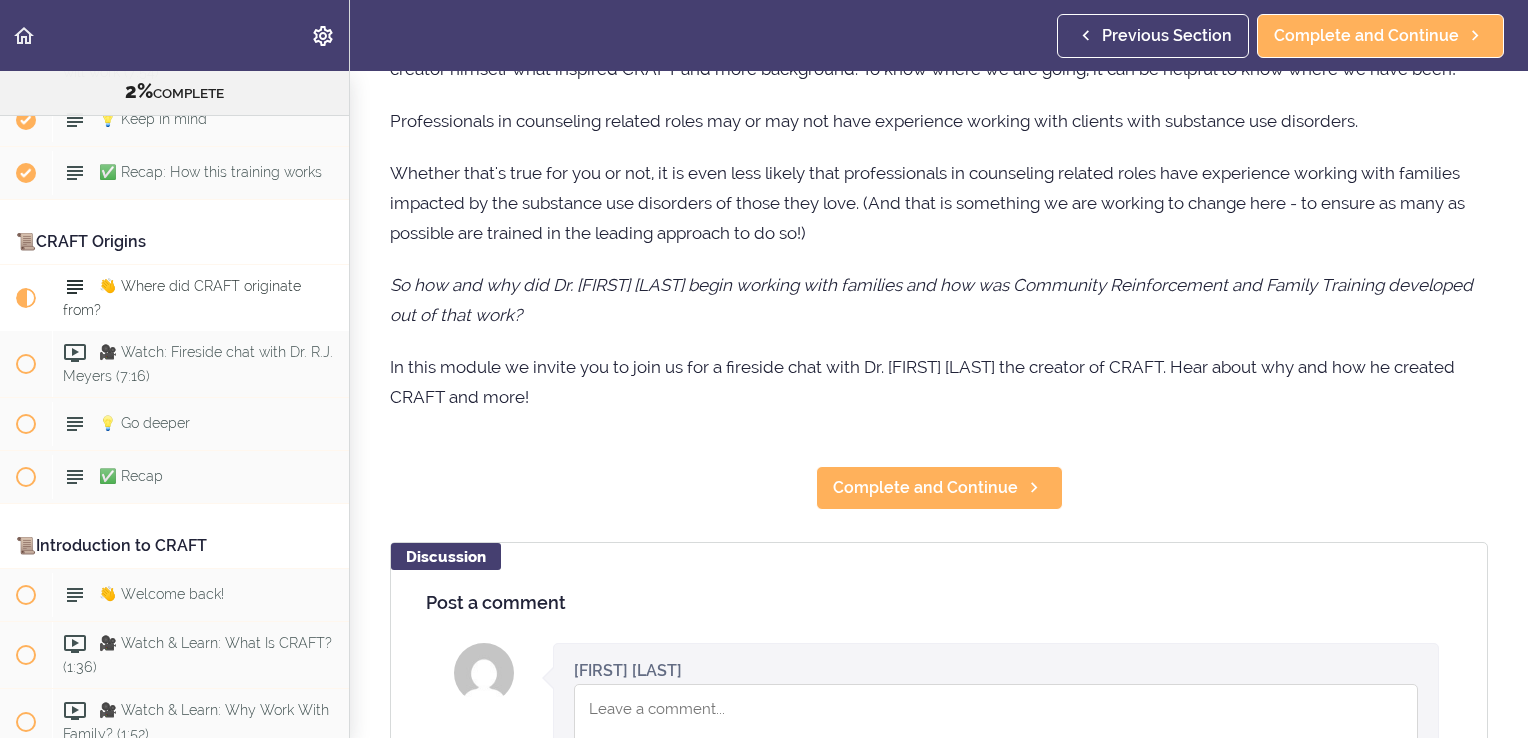 scroll, scrollTop: 0, scrollLeft: 0, axis: both 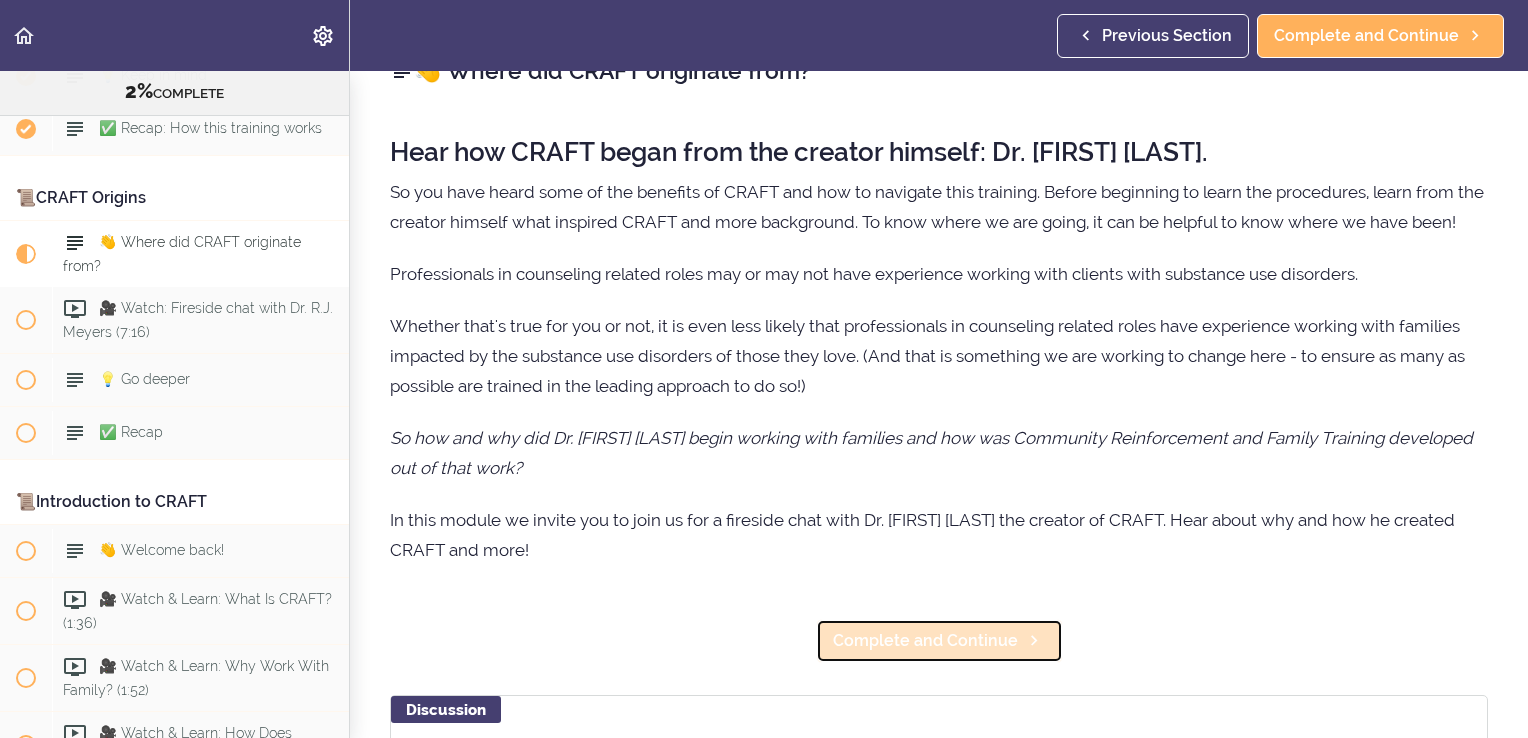 click on "Complete and Continue" at bounding box center (925, 641) 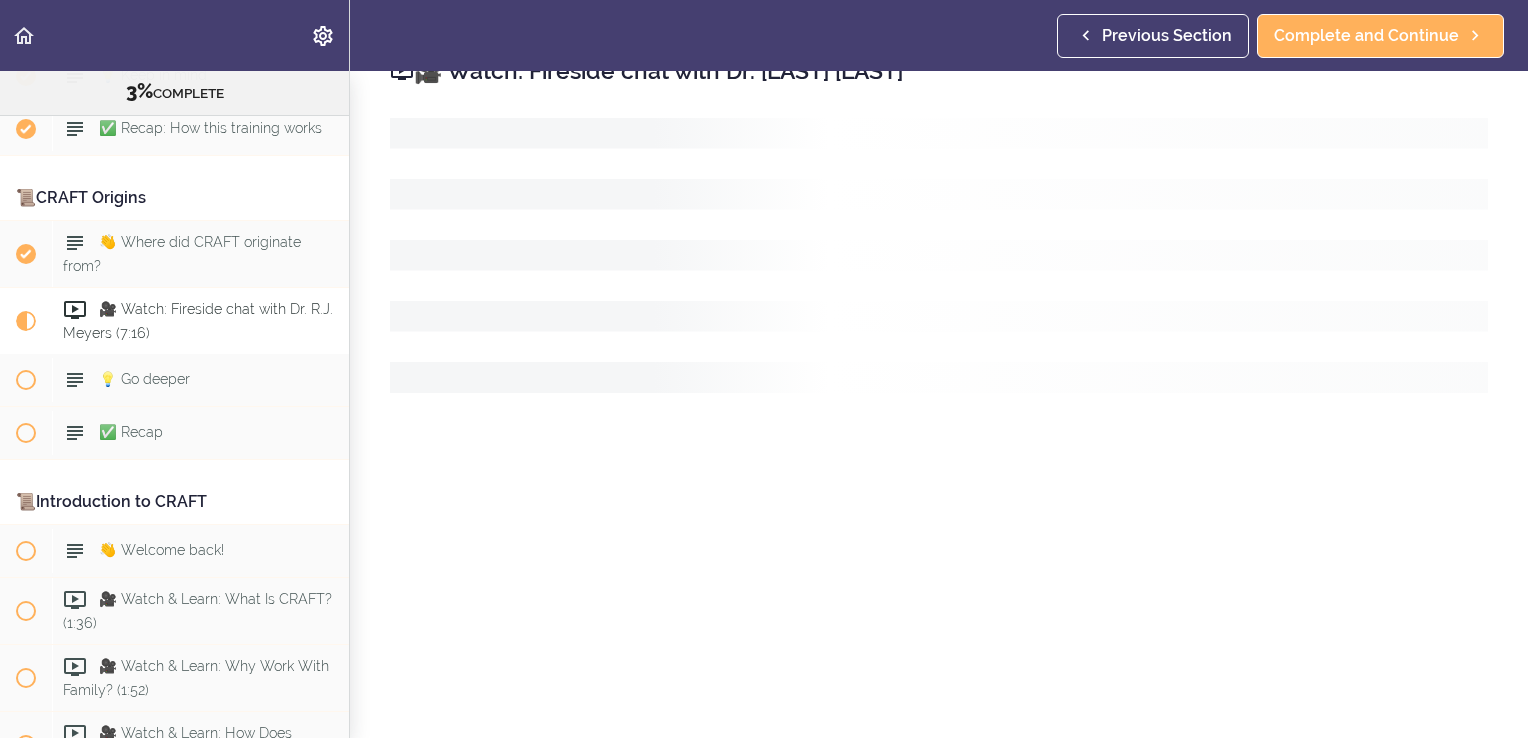 scroll, scrollTop: 0, scrollLeft: 0, axis: both 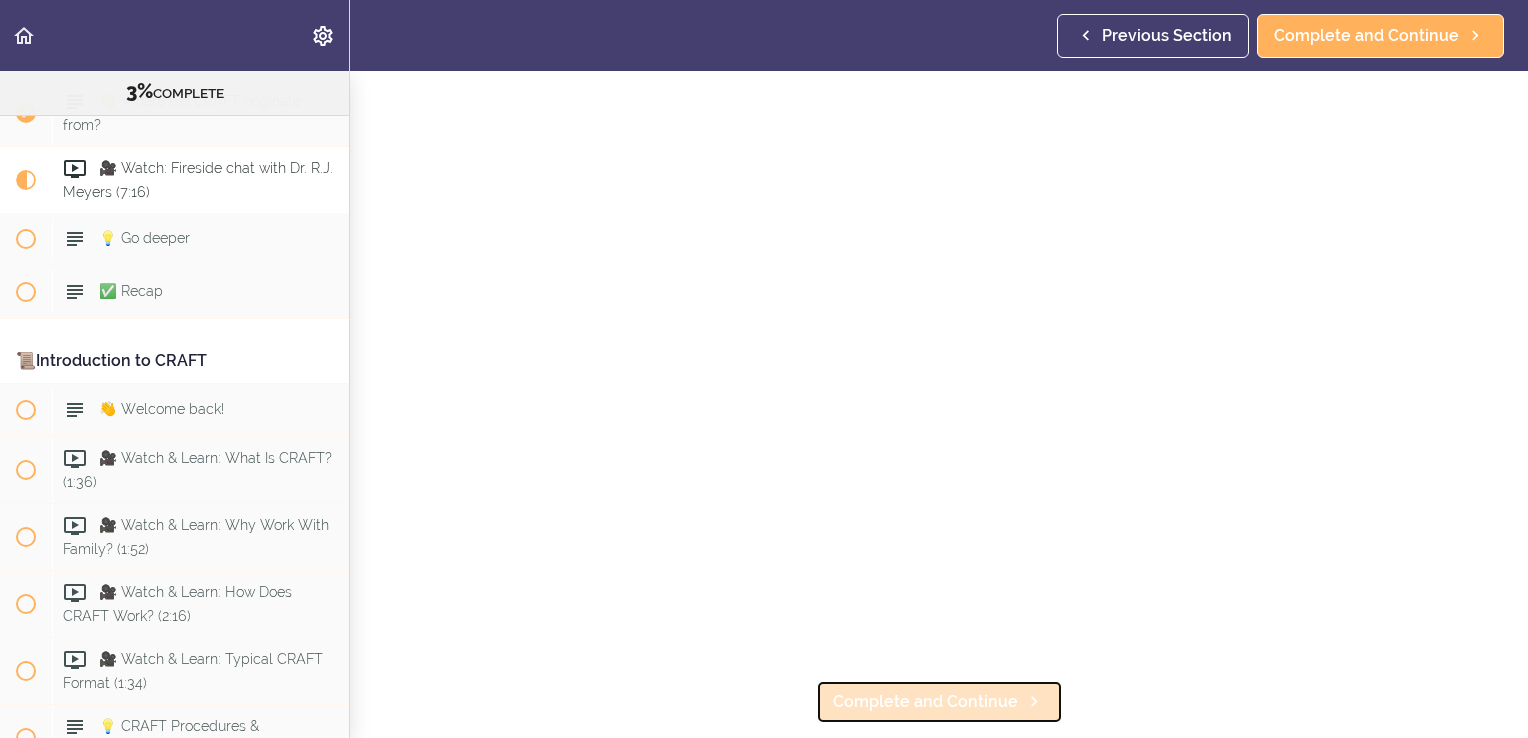 click on "Complete and Continue" at bounding box center (925, 702) 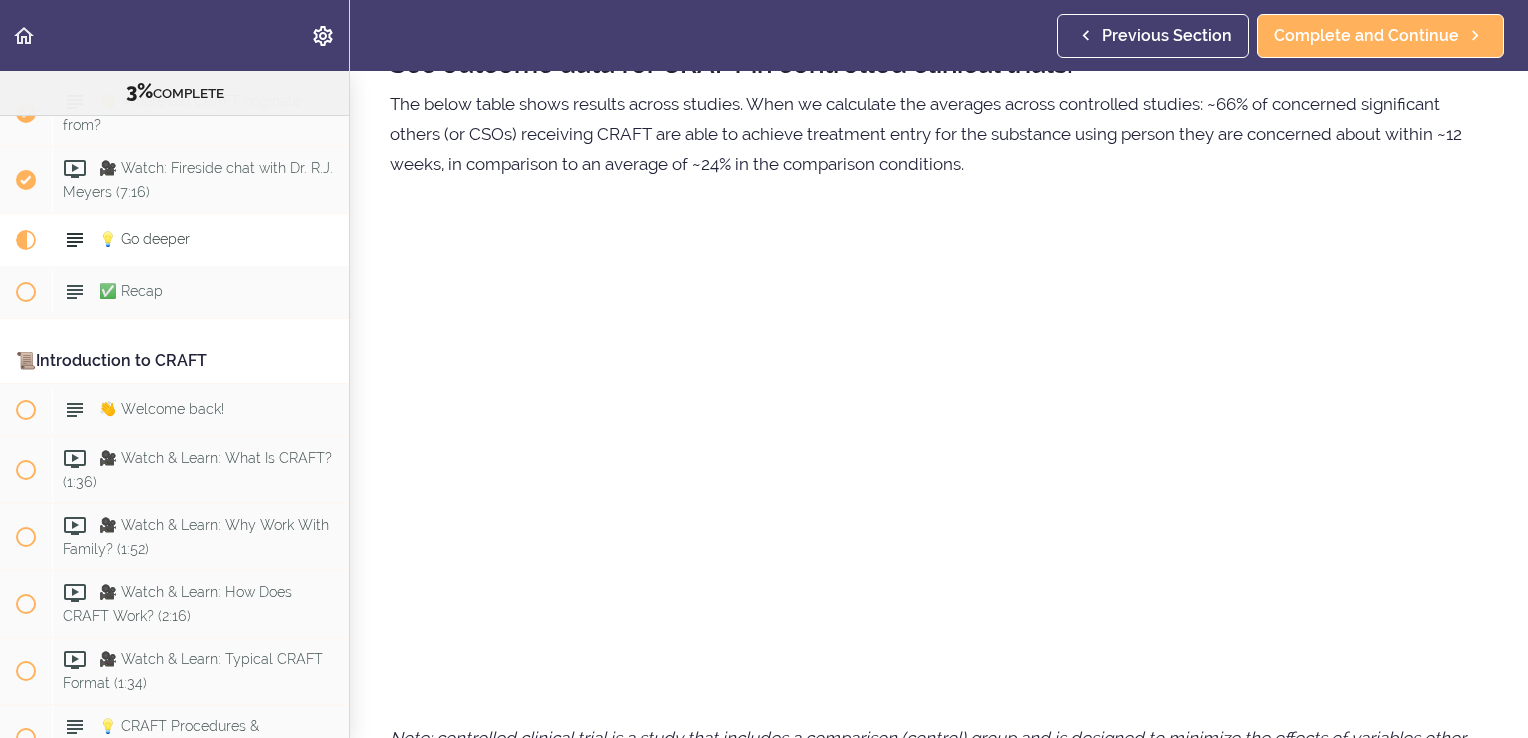 scroll, scrollTop: 0, scrollLeft: 0, axis: both 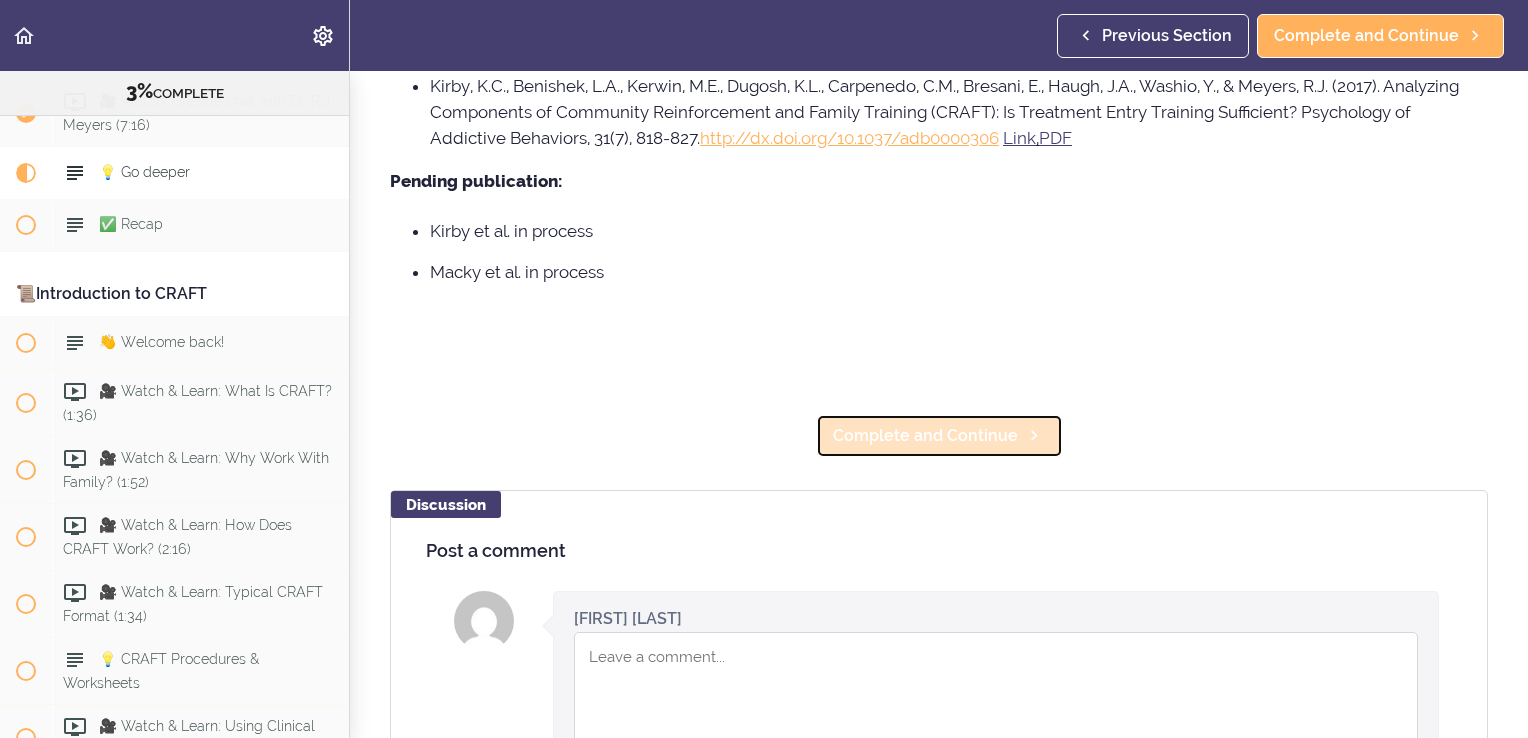 click on "Complete and Continue" at bounding box center [925, 436] 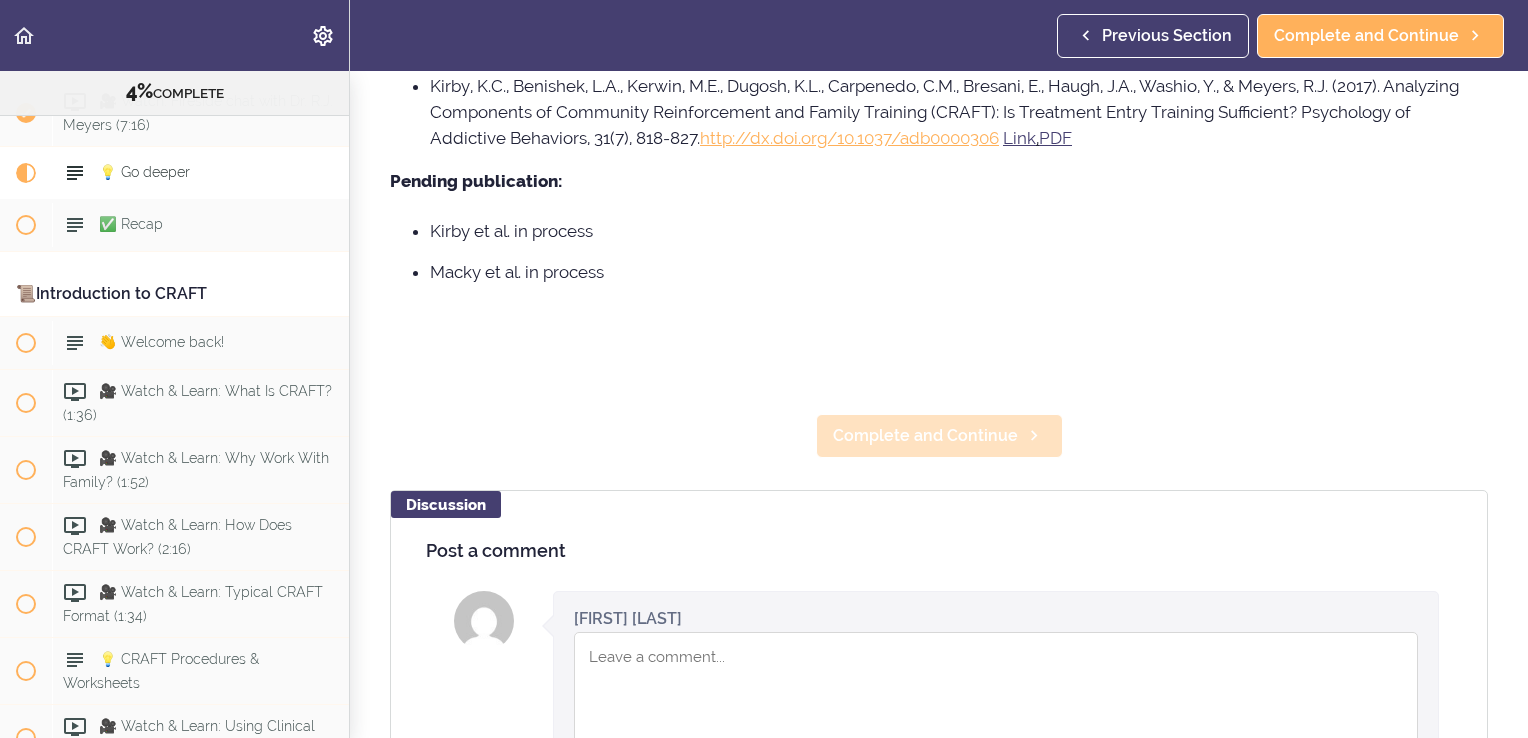 scroll, scrollTop: 7, scrollLeft: 0, axis: vertical 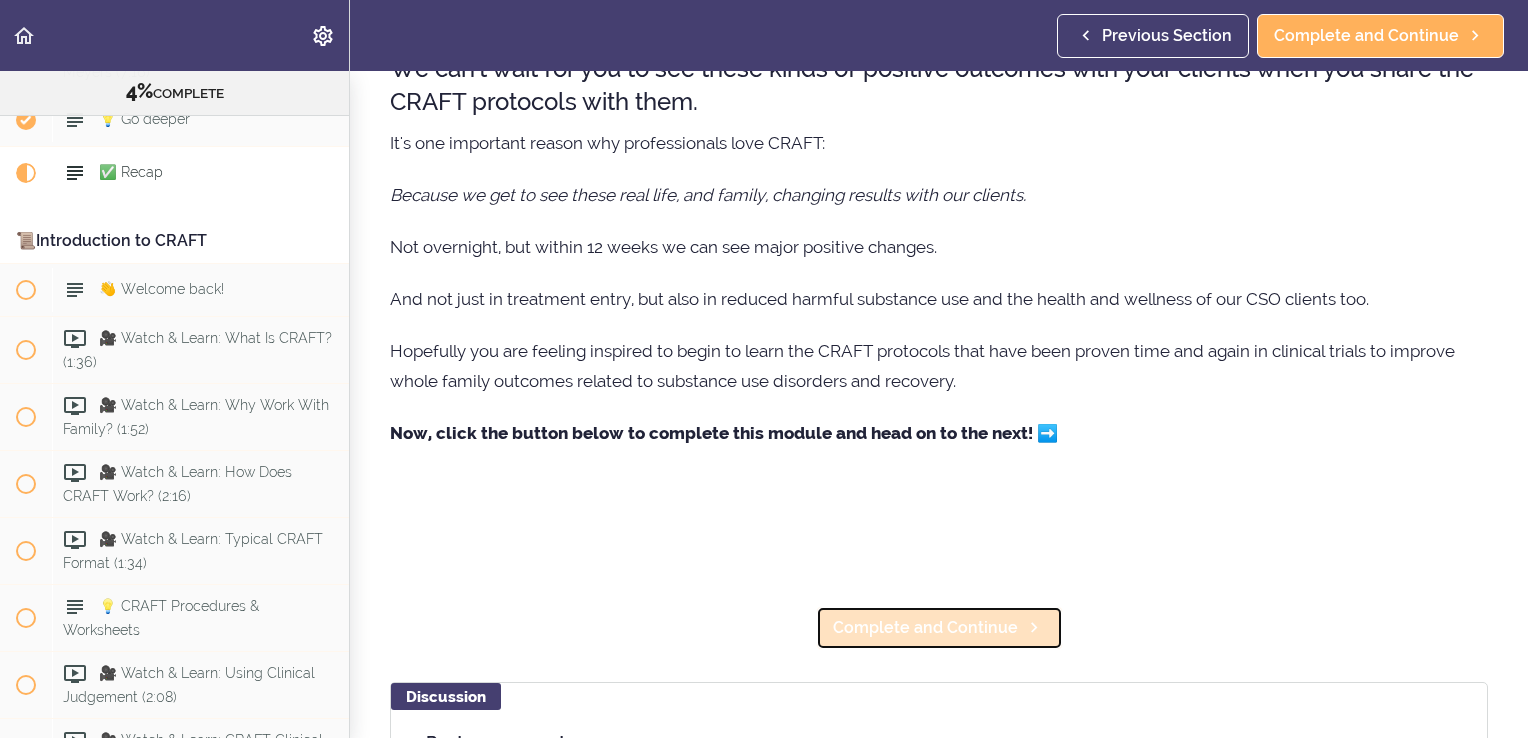 click on "Complete and Continue" at bounding box center (925, 628) 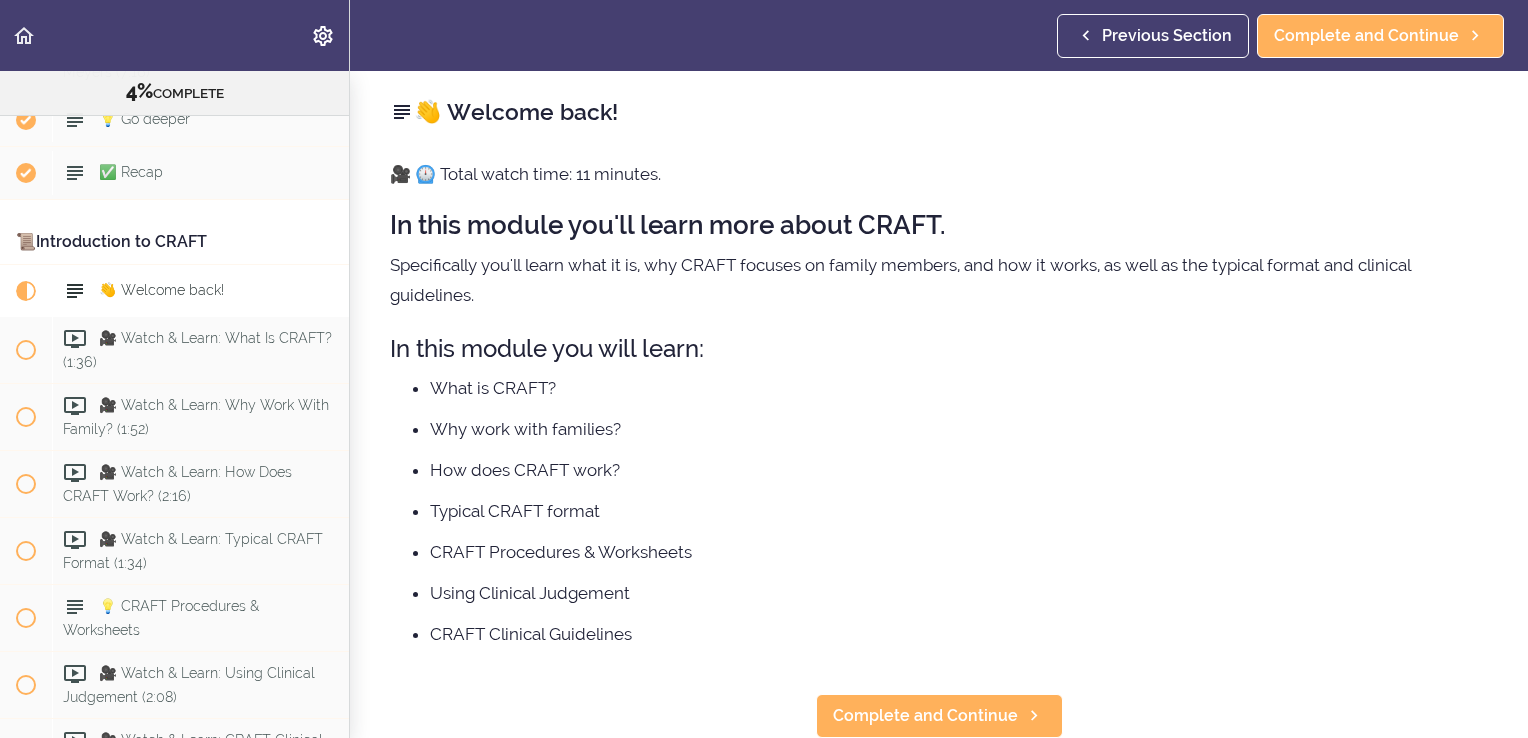 scroll, scrollTop: 0, scrollLeft: 0, axis: both 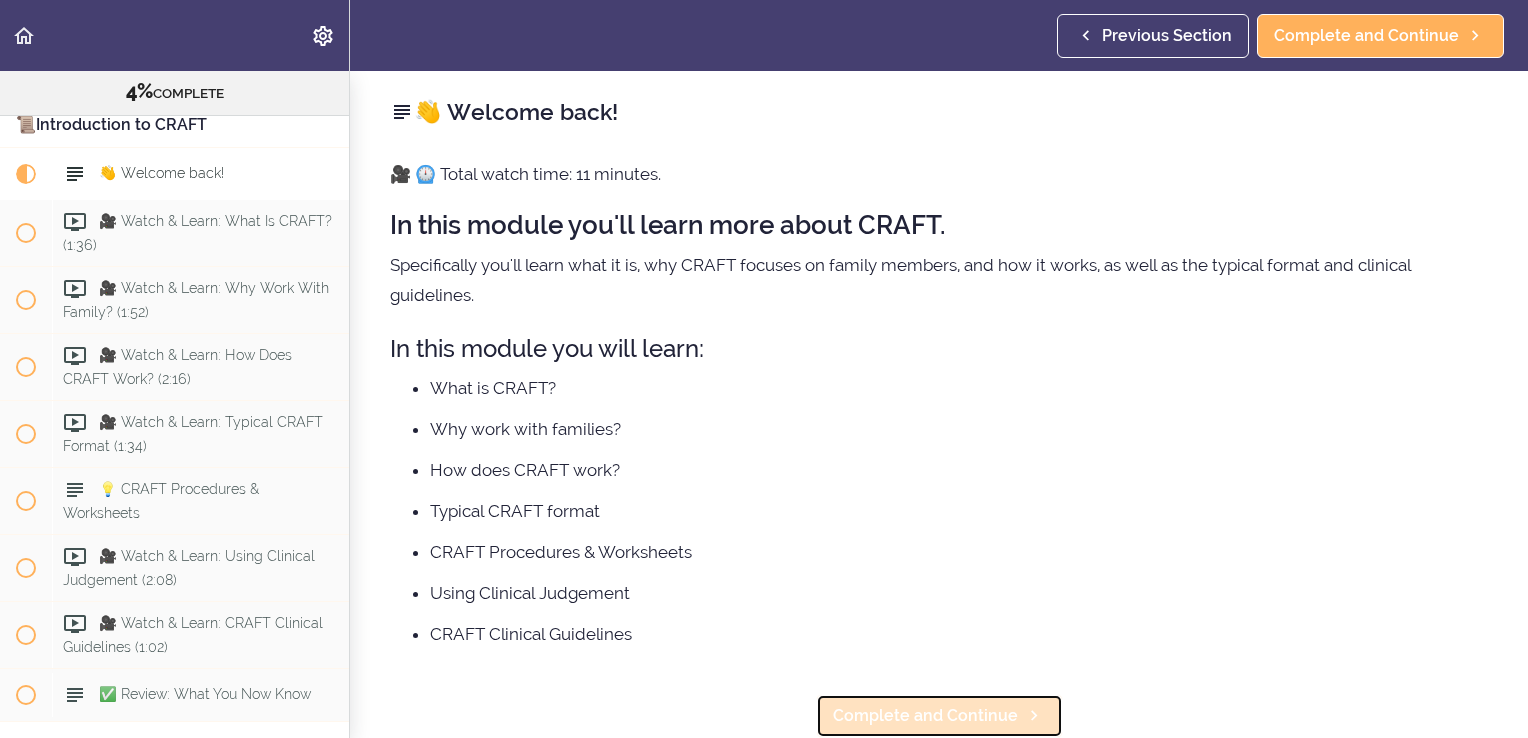 click on "Complete and Continue" at bounding box center [925, 716] 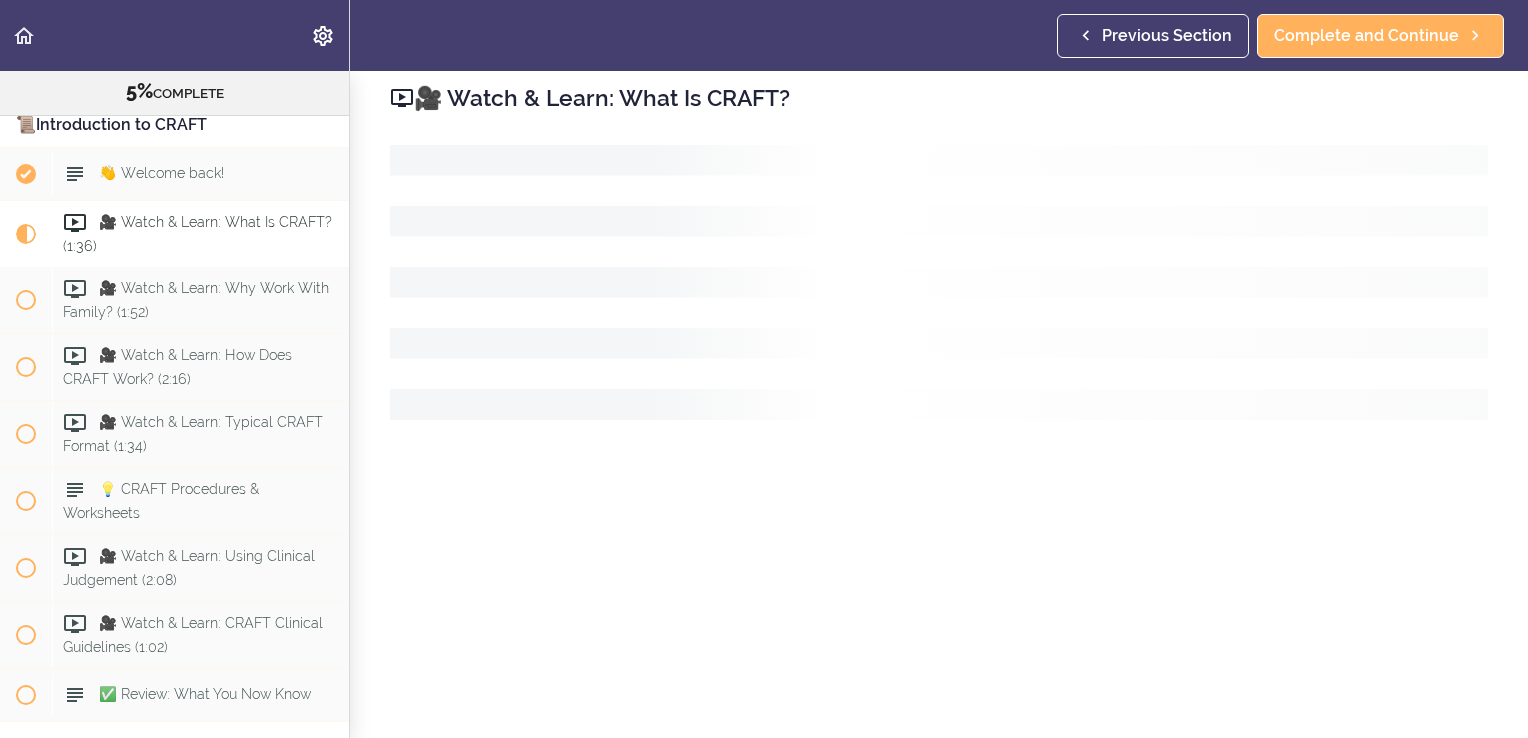scroll, scrollTop: 0, scrollLeft: 0, axis: both 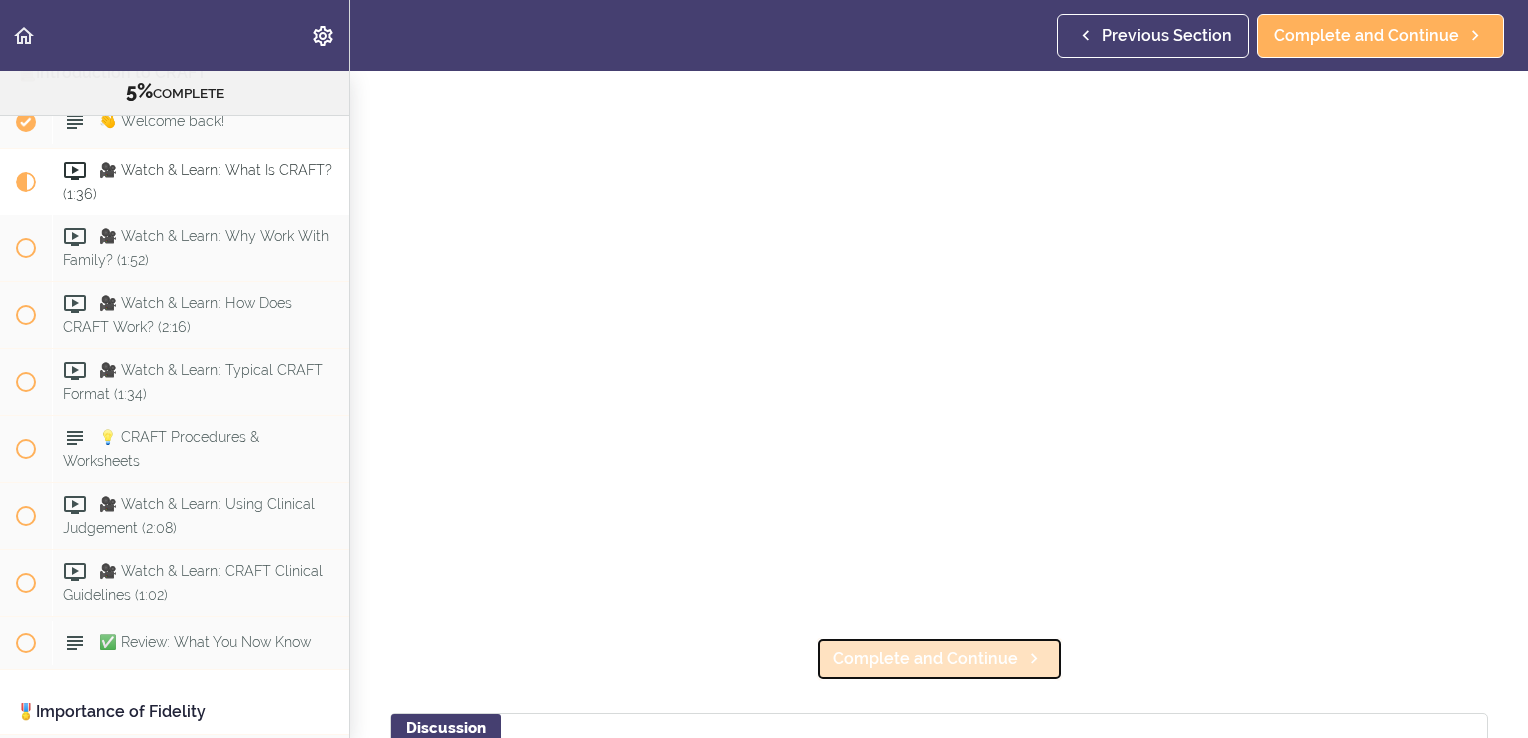 click on "Complete and Continue" at bounding box center [925, 659] 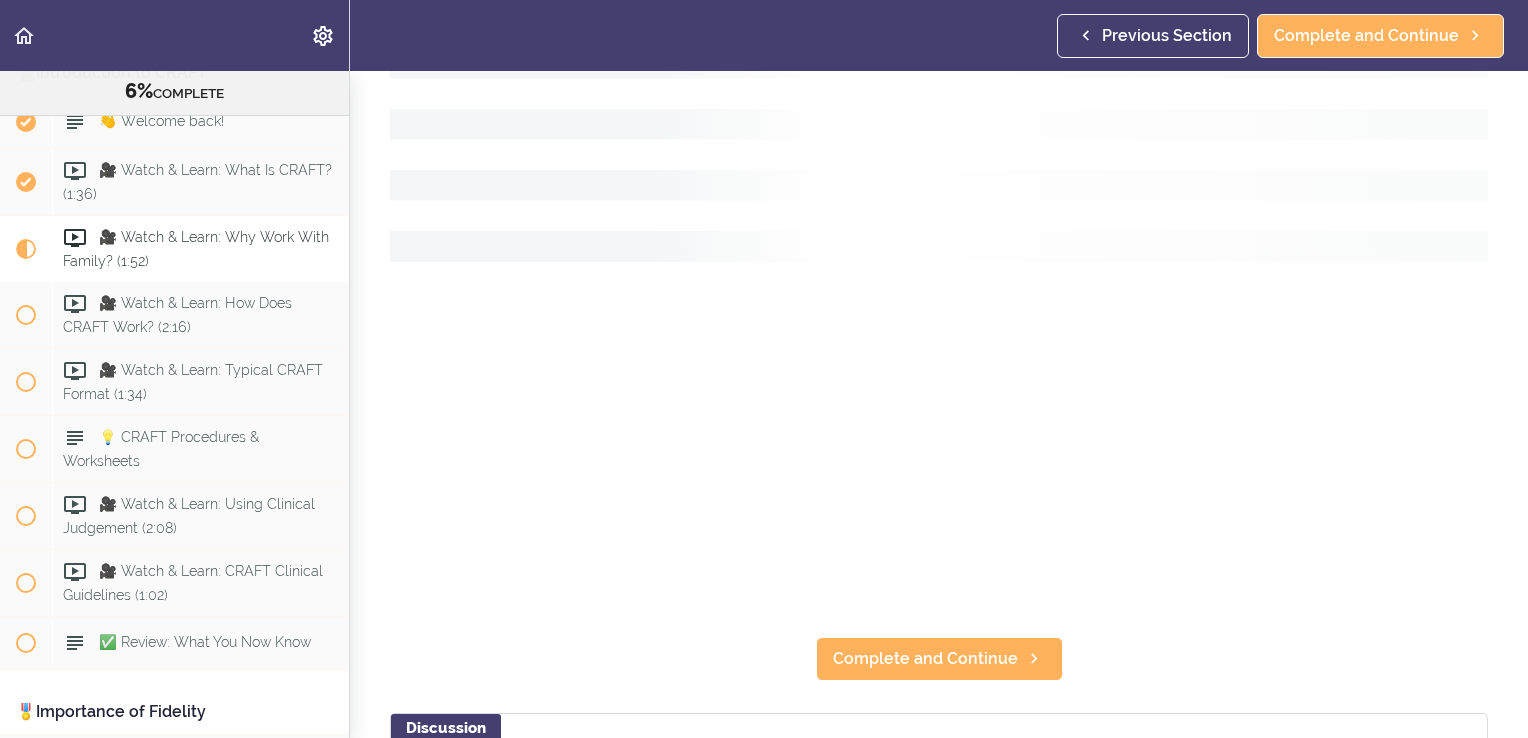 scroll, scrollTop: 0, scrollLeft: 0, axis: both 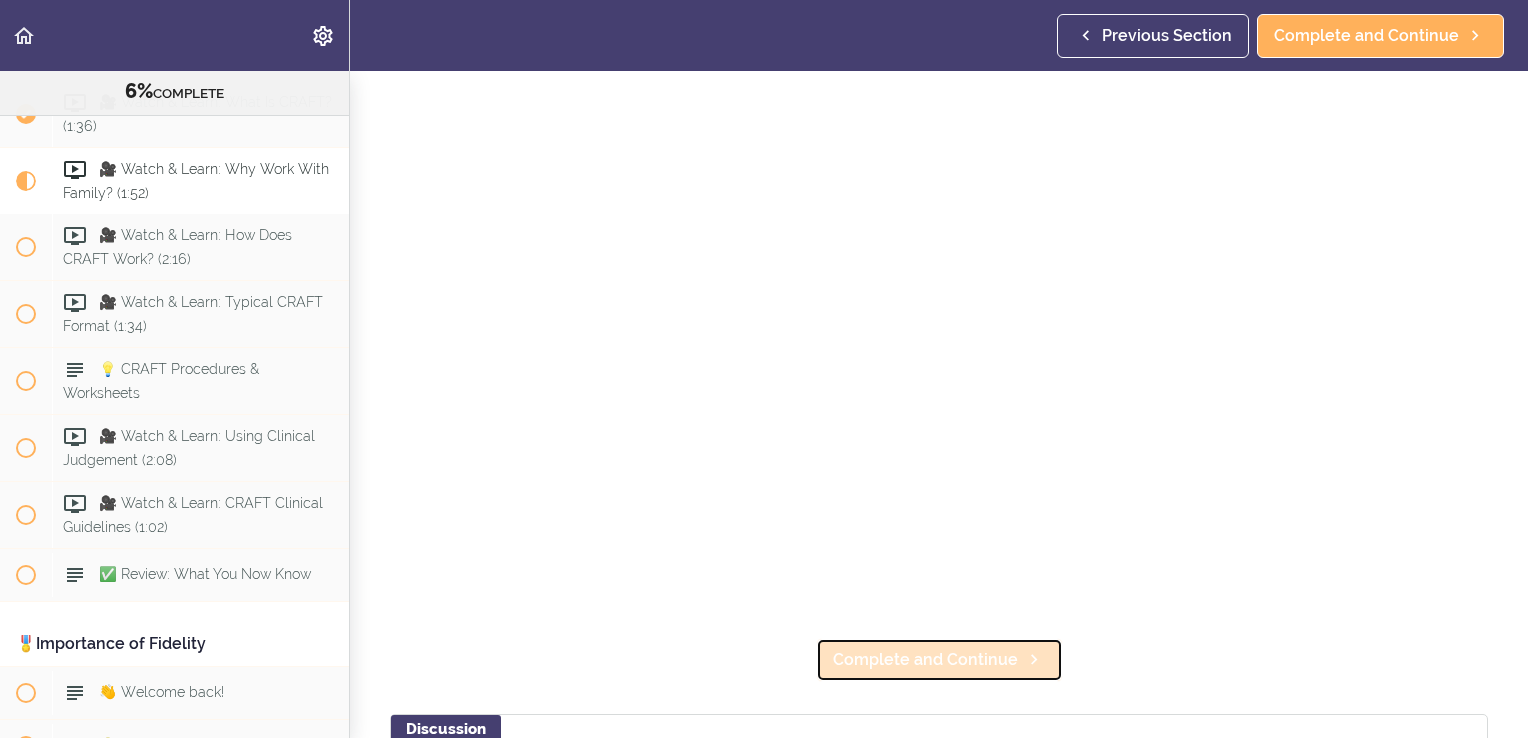 click on "Complete and Continue" at bounding box center (925, 660) 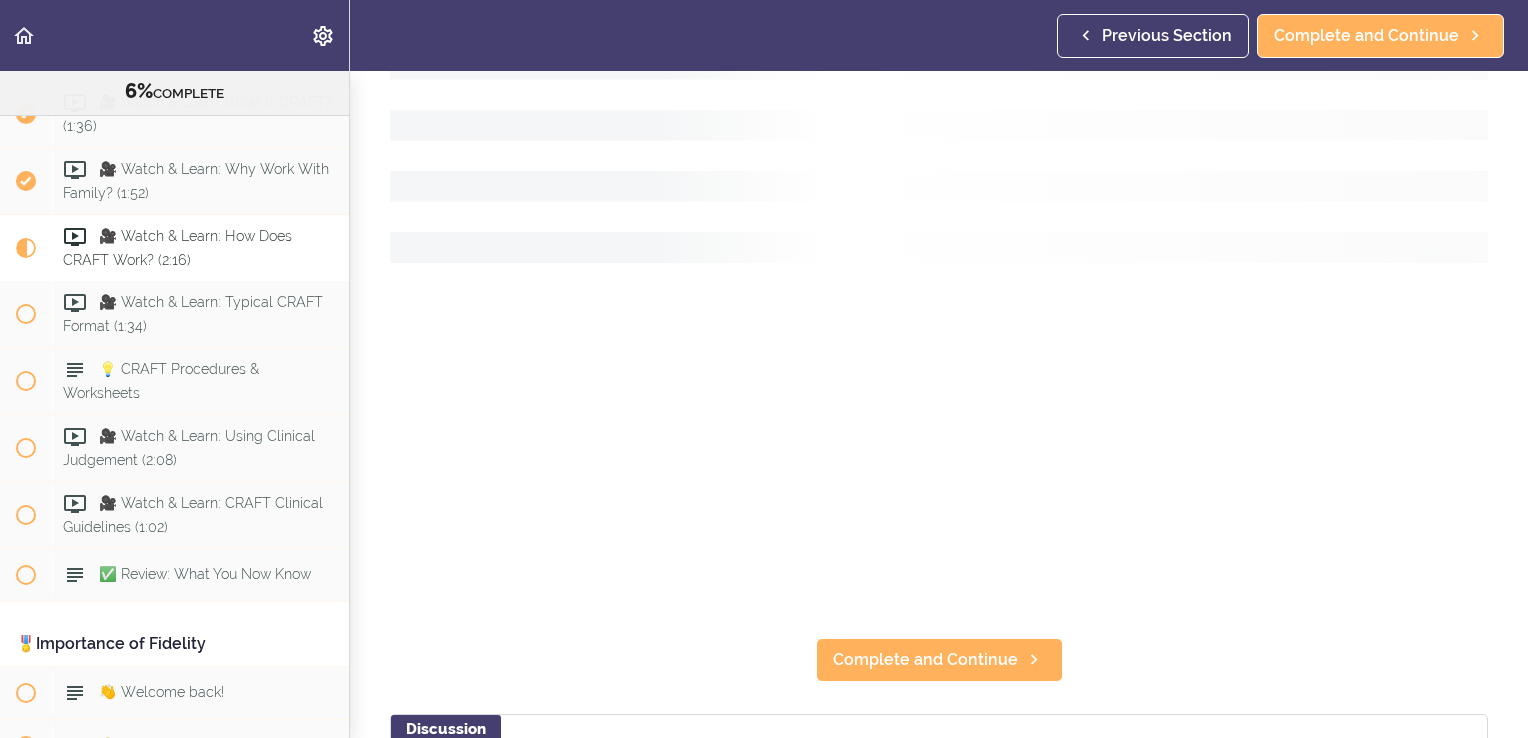 scroll, scrollTop: 0, scrollLeft: 0, axis: both 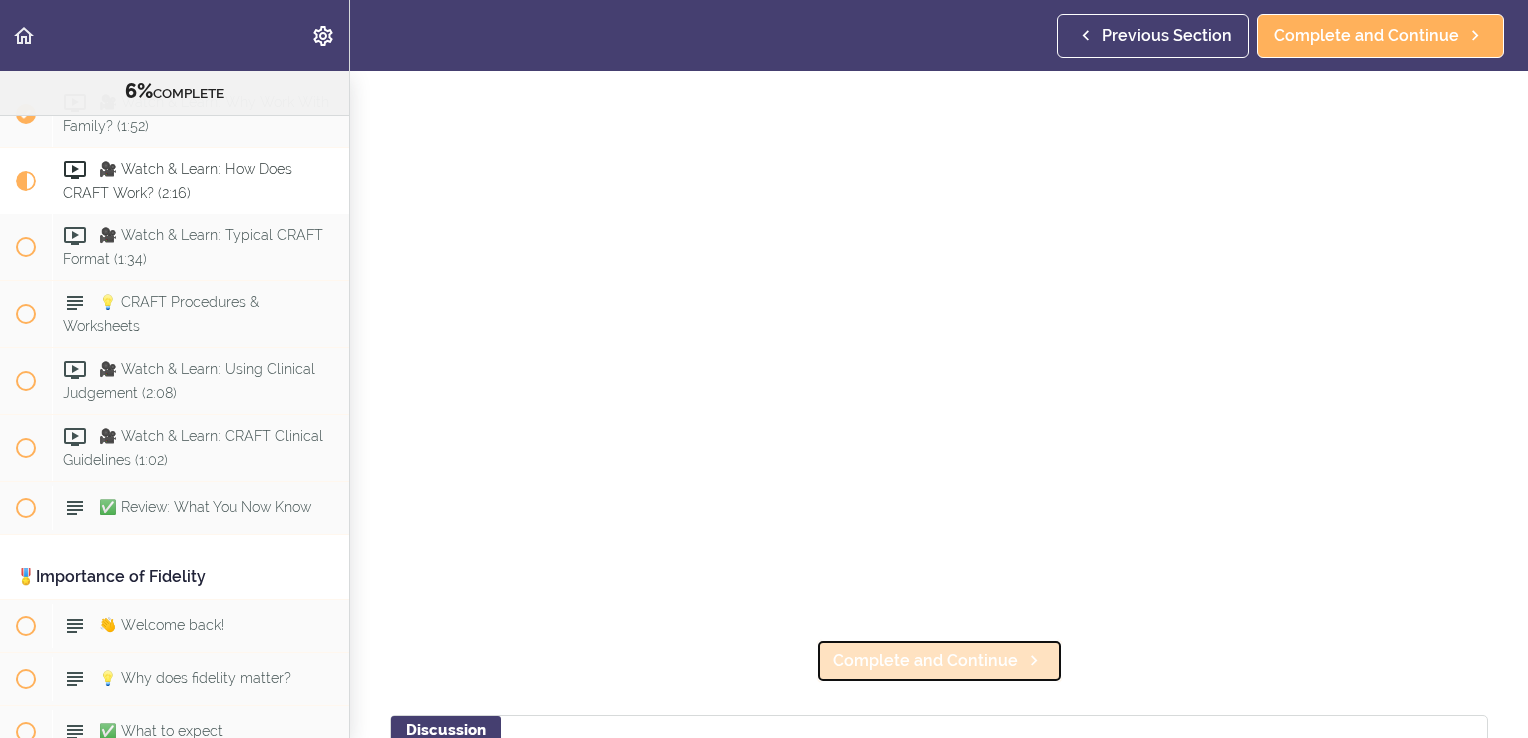 click on "Complete and Continue" at bounding box center (925, 661) 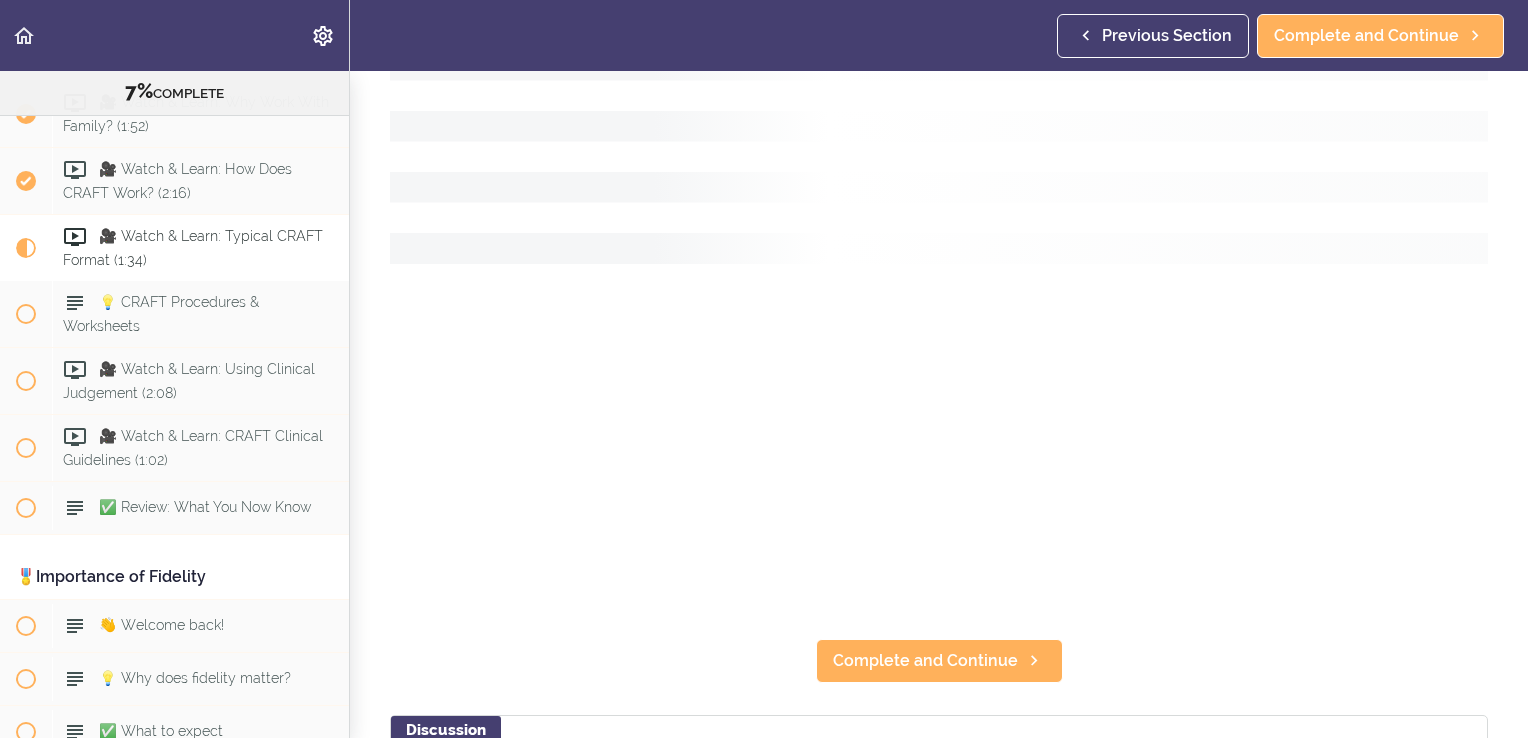 scroll, scrollTop: 0, scrollLeft: 0, axis: both 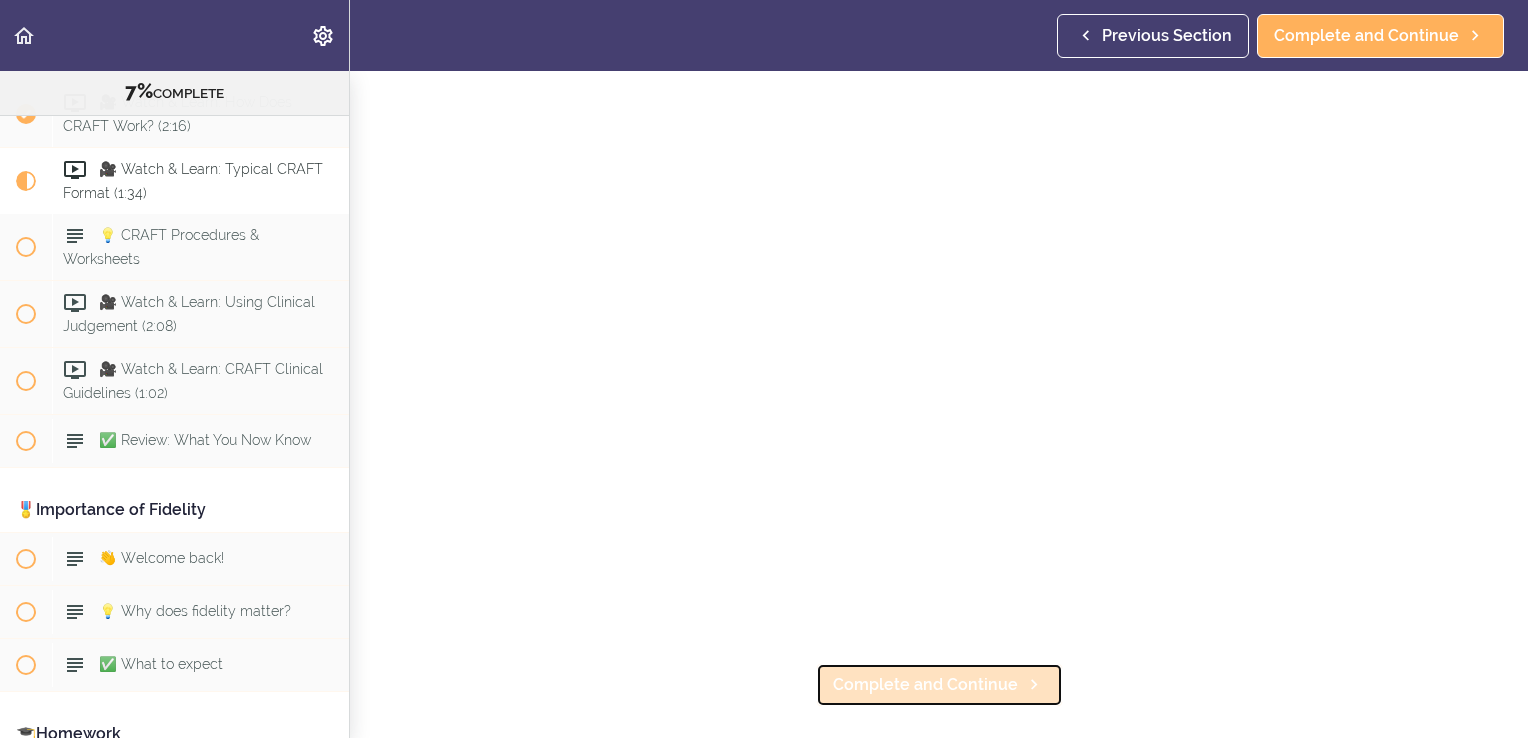 click on "Complete and Continue" at bounding box center (925, 685) 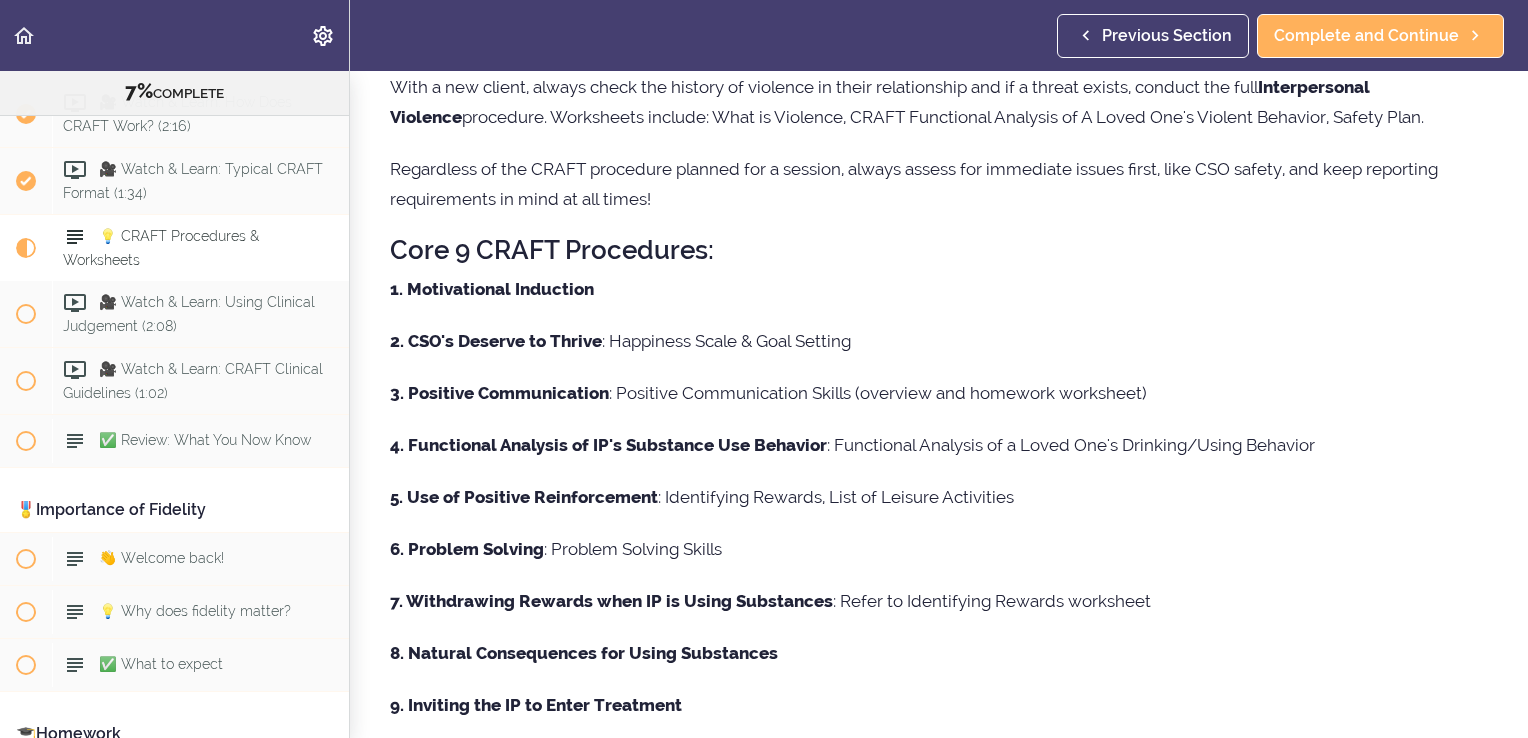 scroll, scrollTop: 0, scrollLeft: 0, axis: both 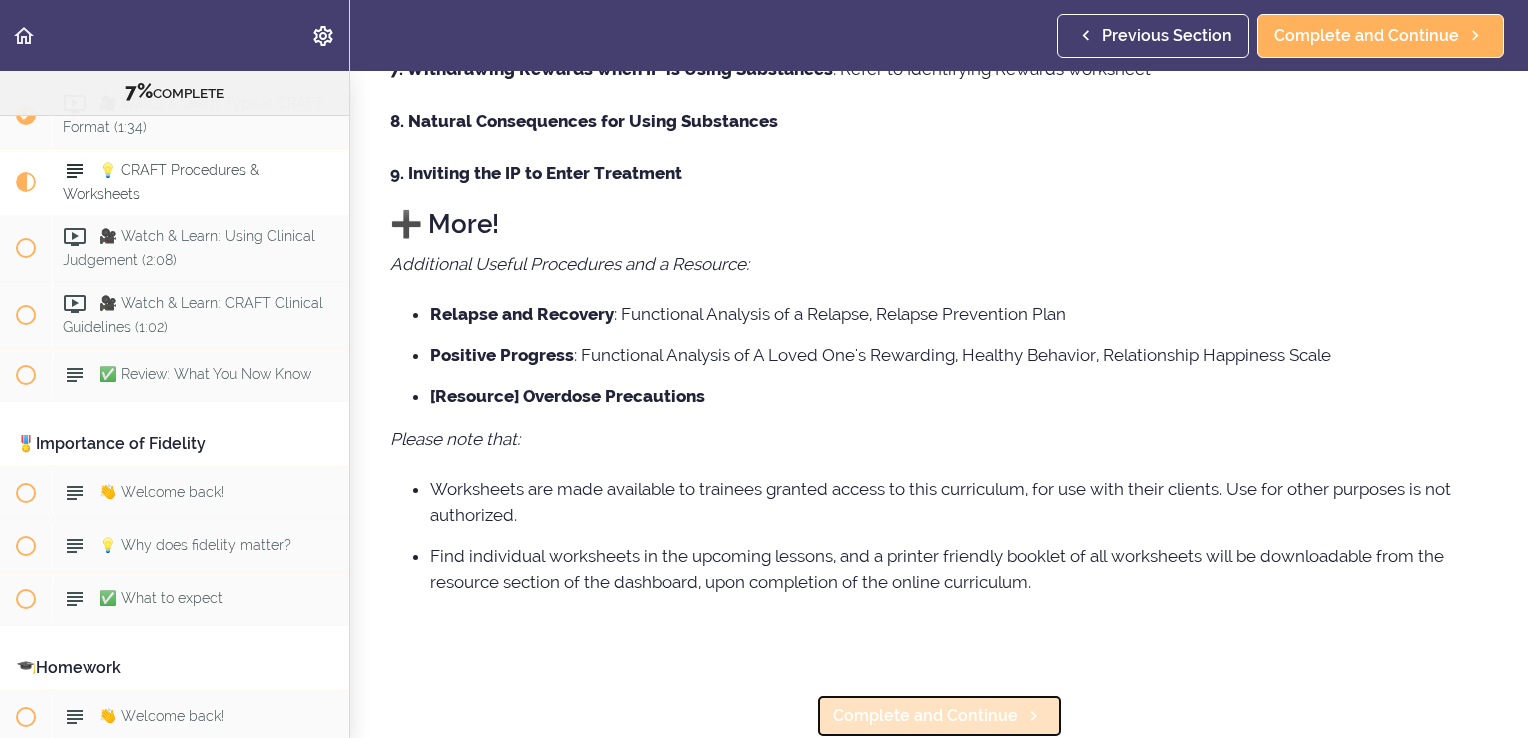 click on "Complete and Continue" at bounding box center (925, 716) 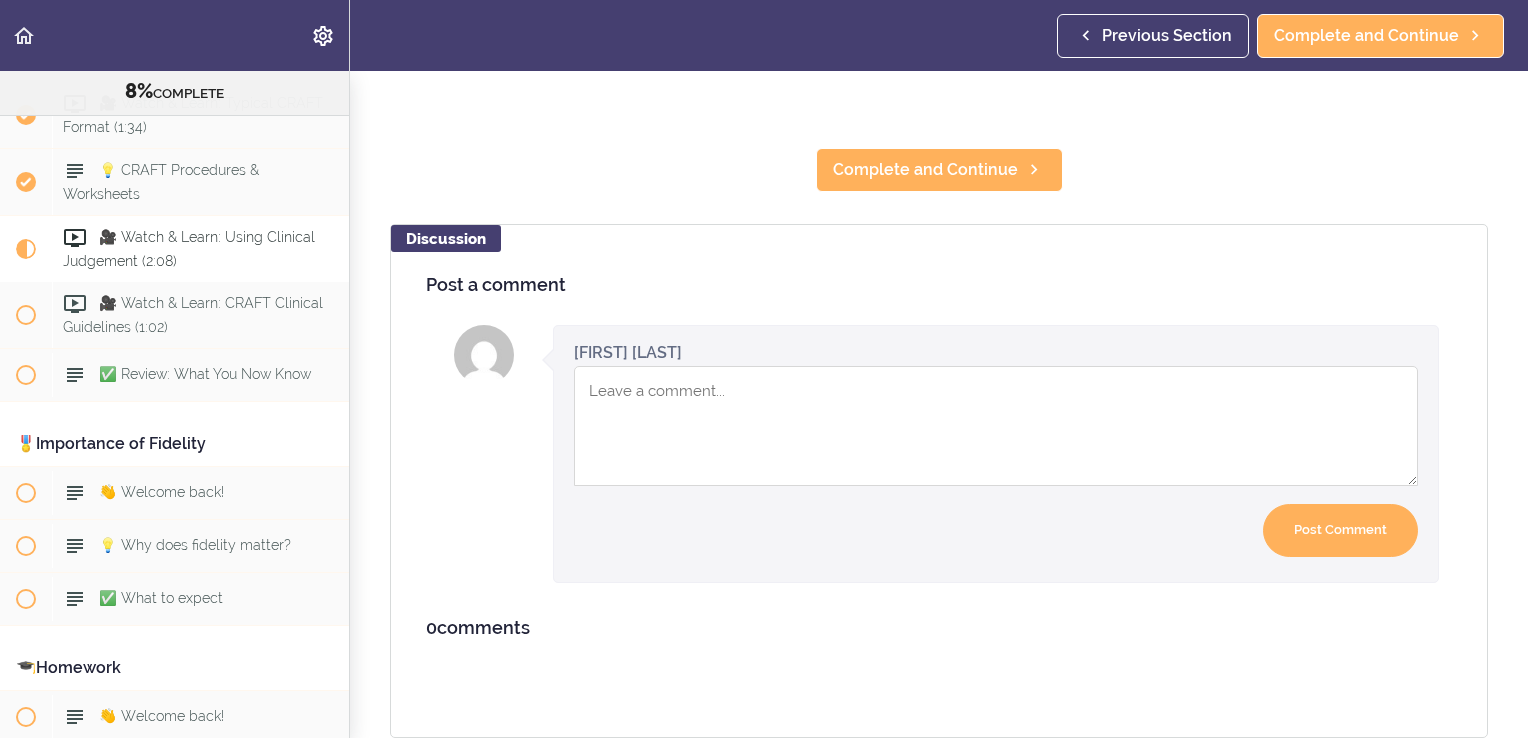 scroll, scrollTop: 0, scrollLeft: 0, axis: both 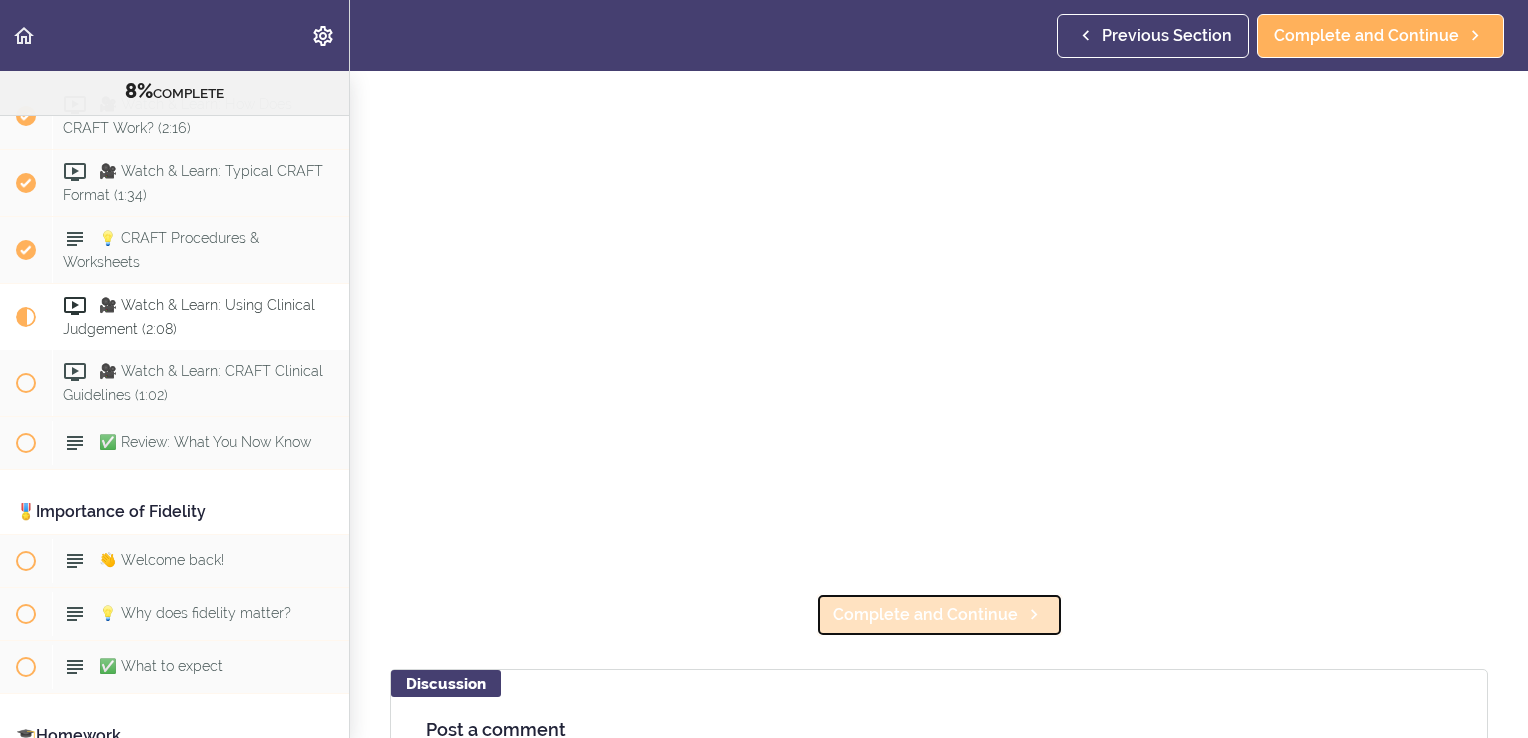 click on "Complete and Continue" at bounding box center (925, 615) 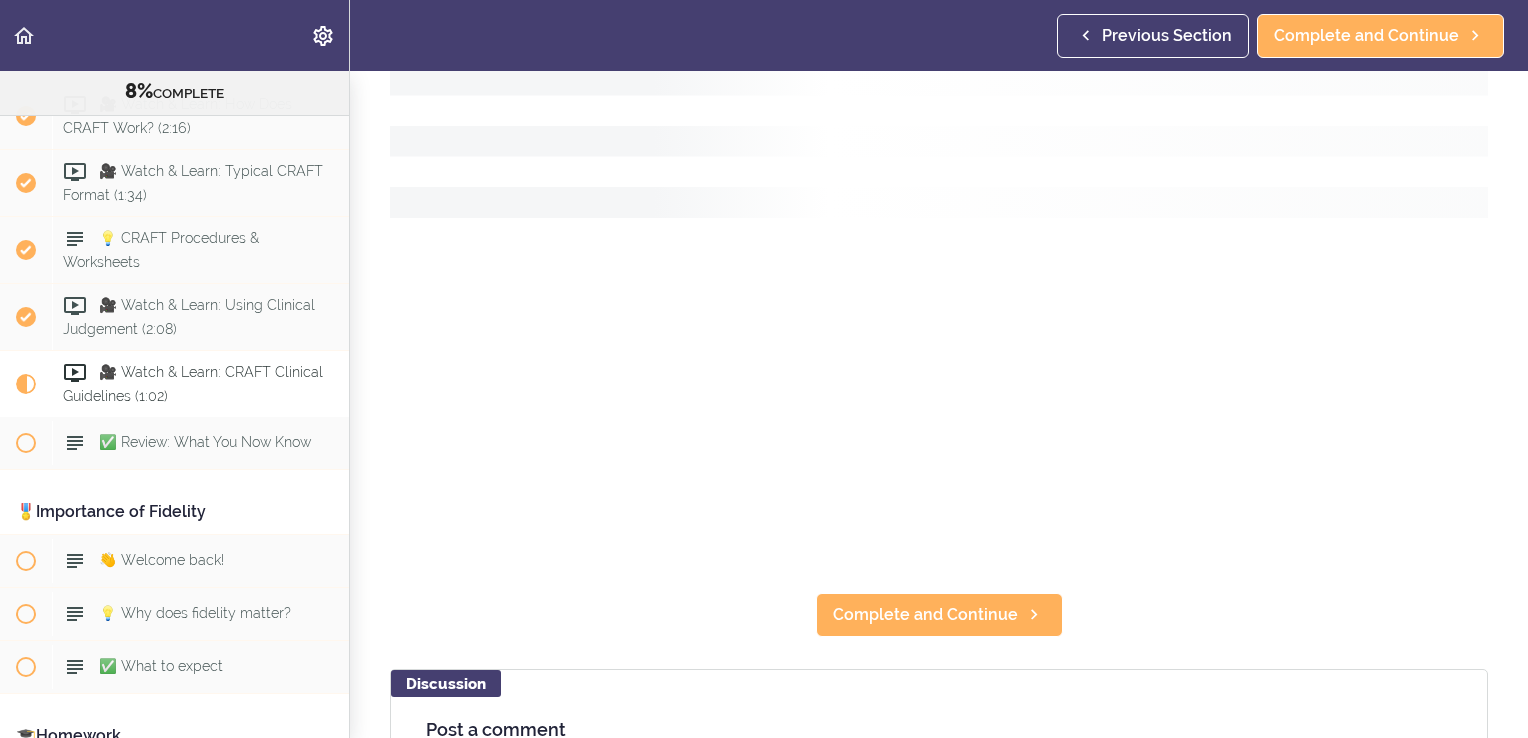 scroll, scrollTop: 0, scrollLeft: 0, axis: both 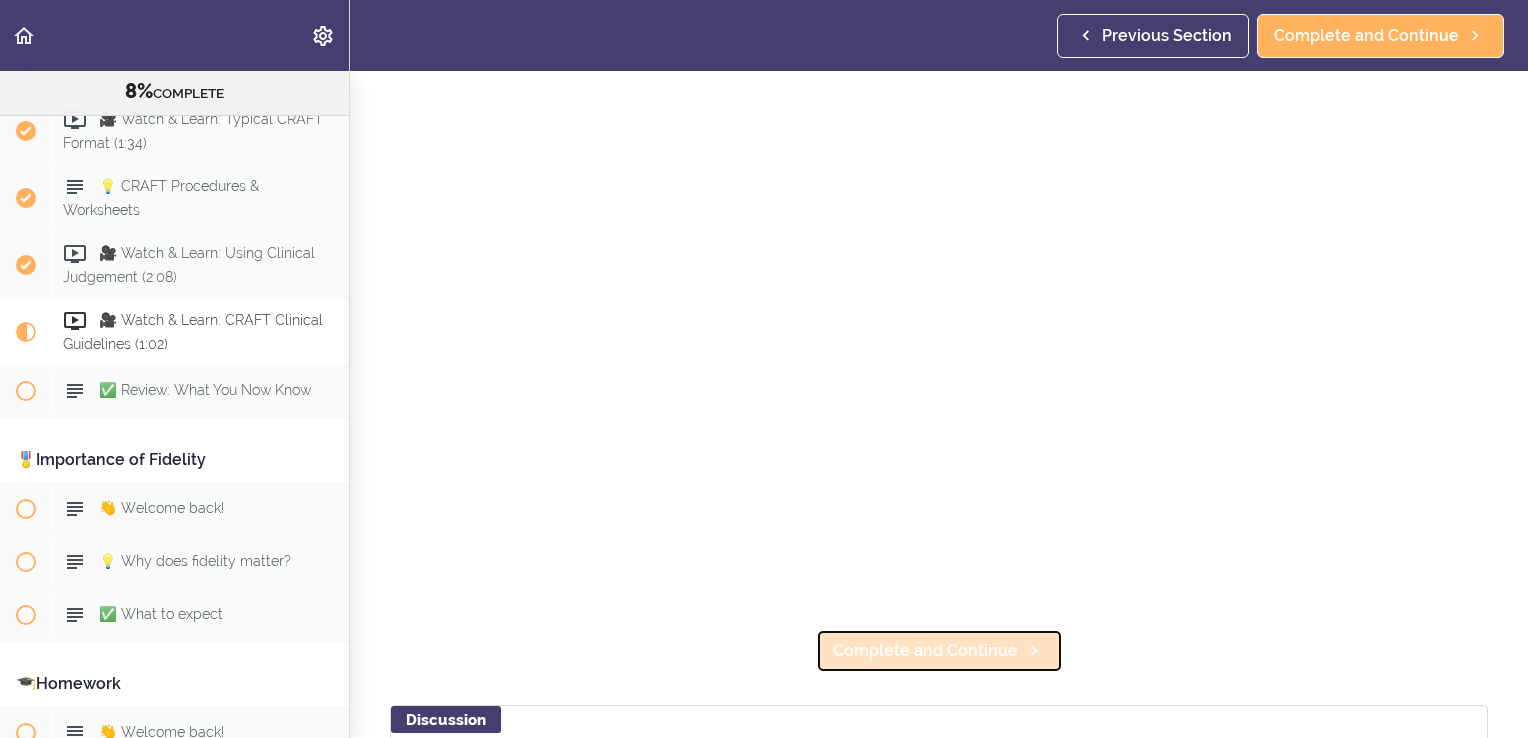 click on "Complete and Continue" at bounding box center [925, 651] 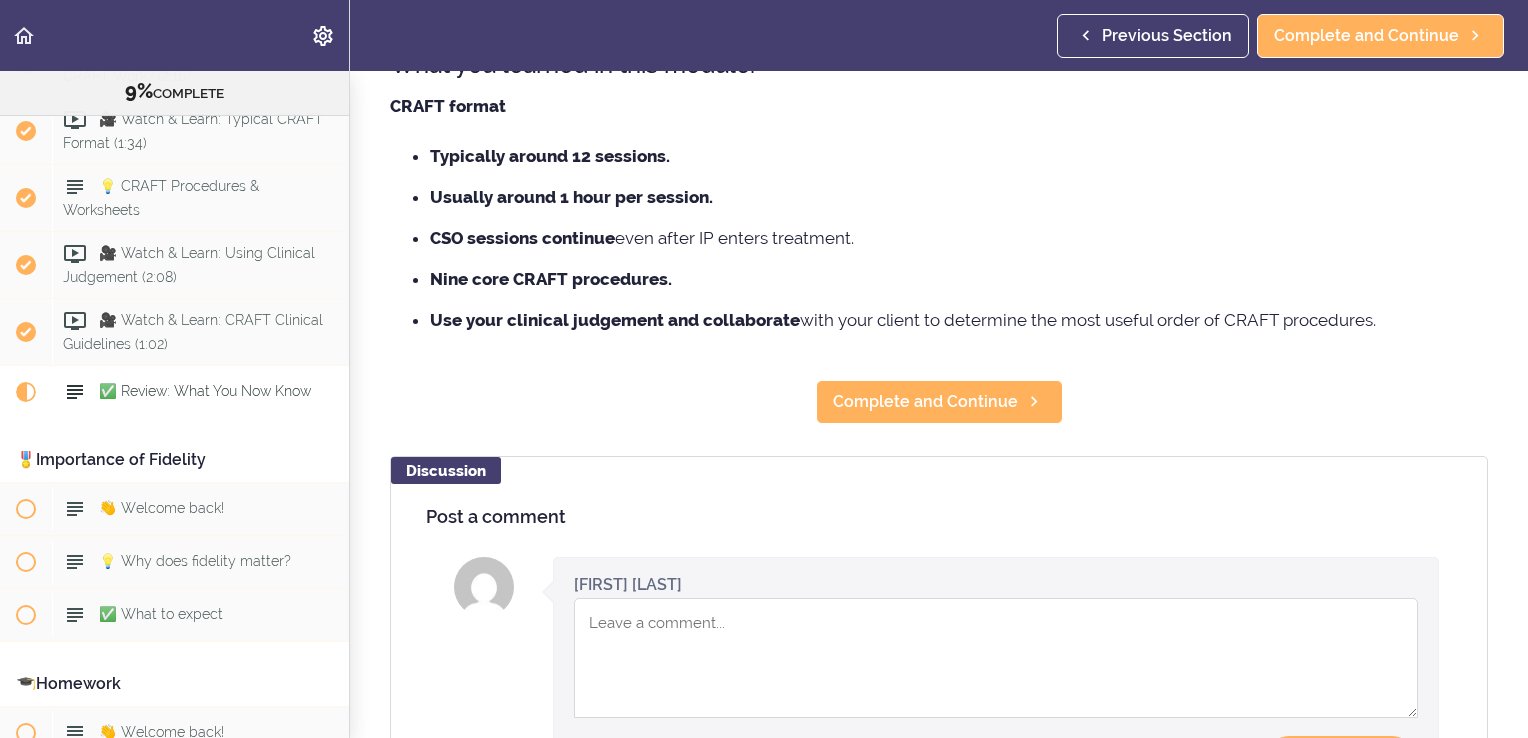 scroll, scrollTop: 0, scrollLeft: 0, axis: both 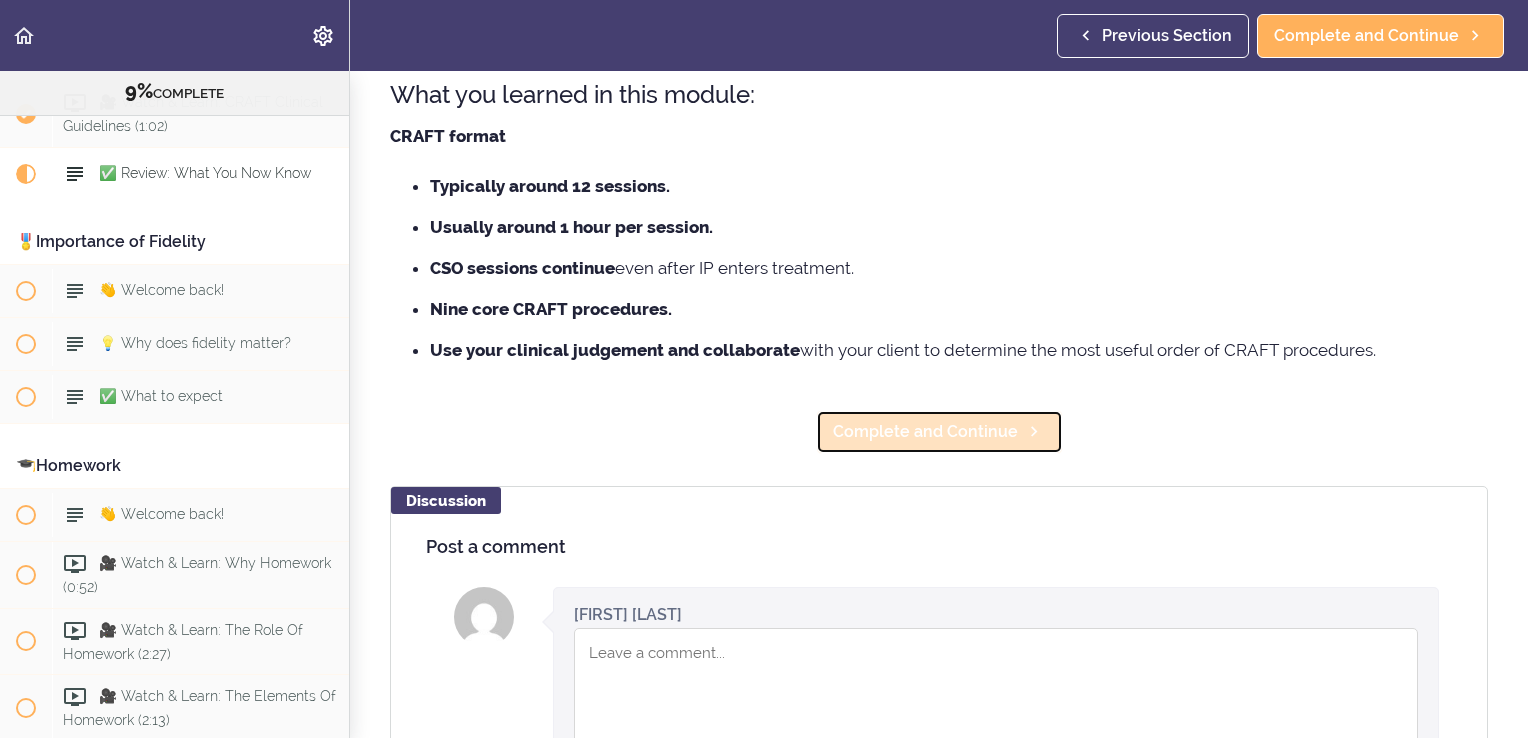 click on "Complete and Continue" at bounding box center [925, 432] 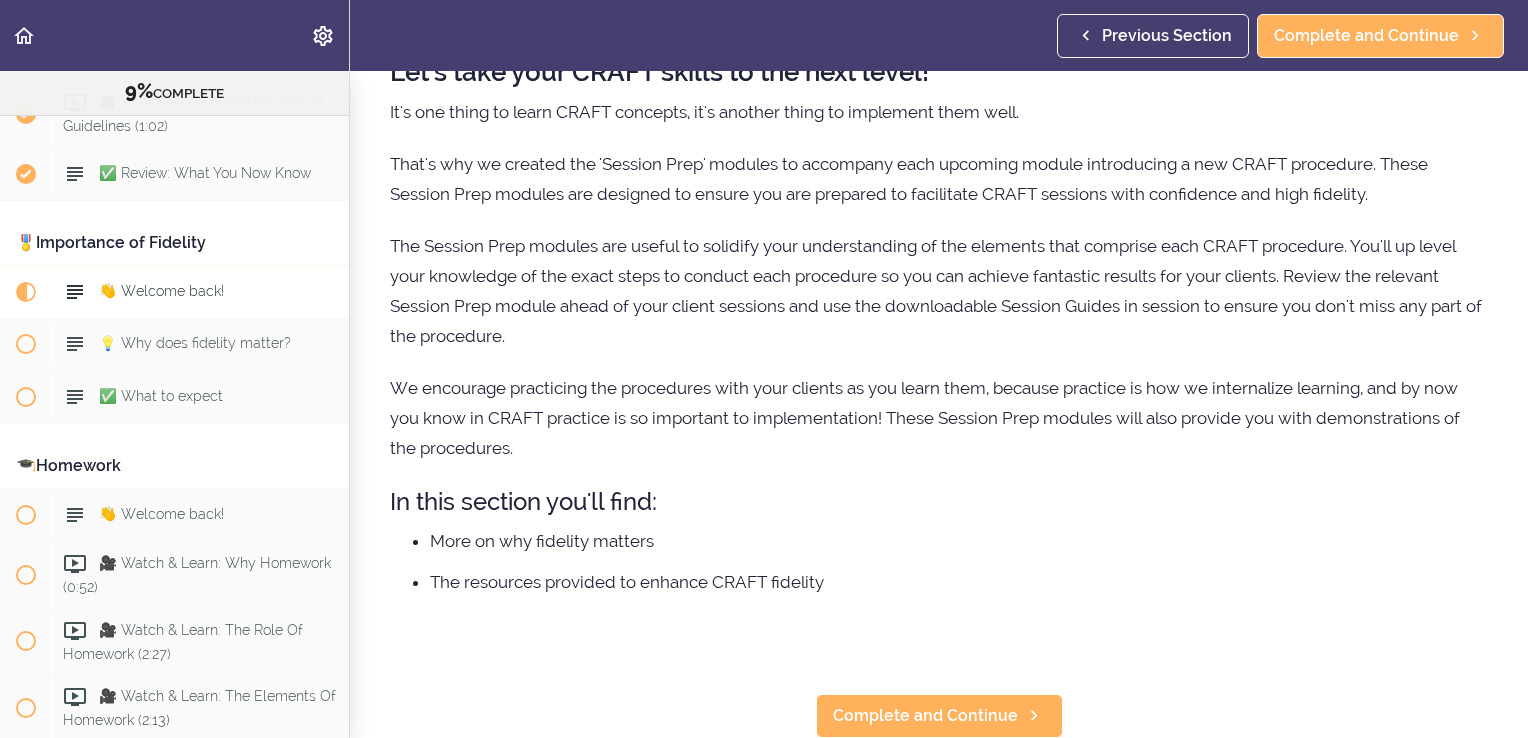 scroll, scrollTop: 0, scrollLeft: 0, axis: both 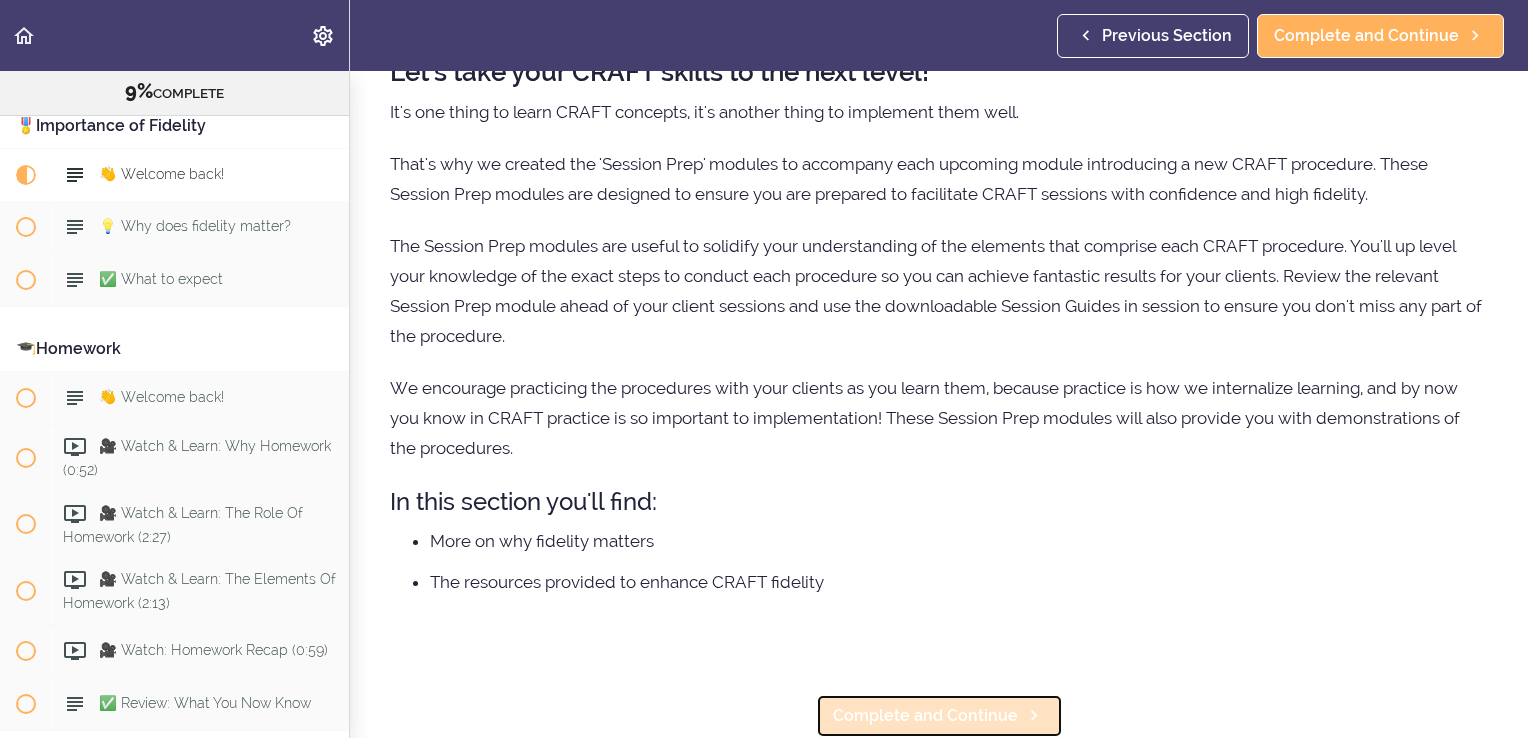click on "Complete and Continue" at bounding box center (925, 716) 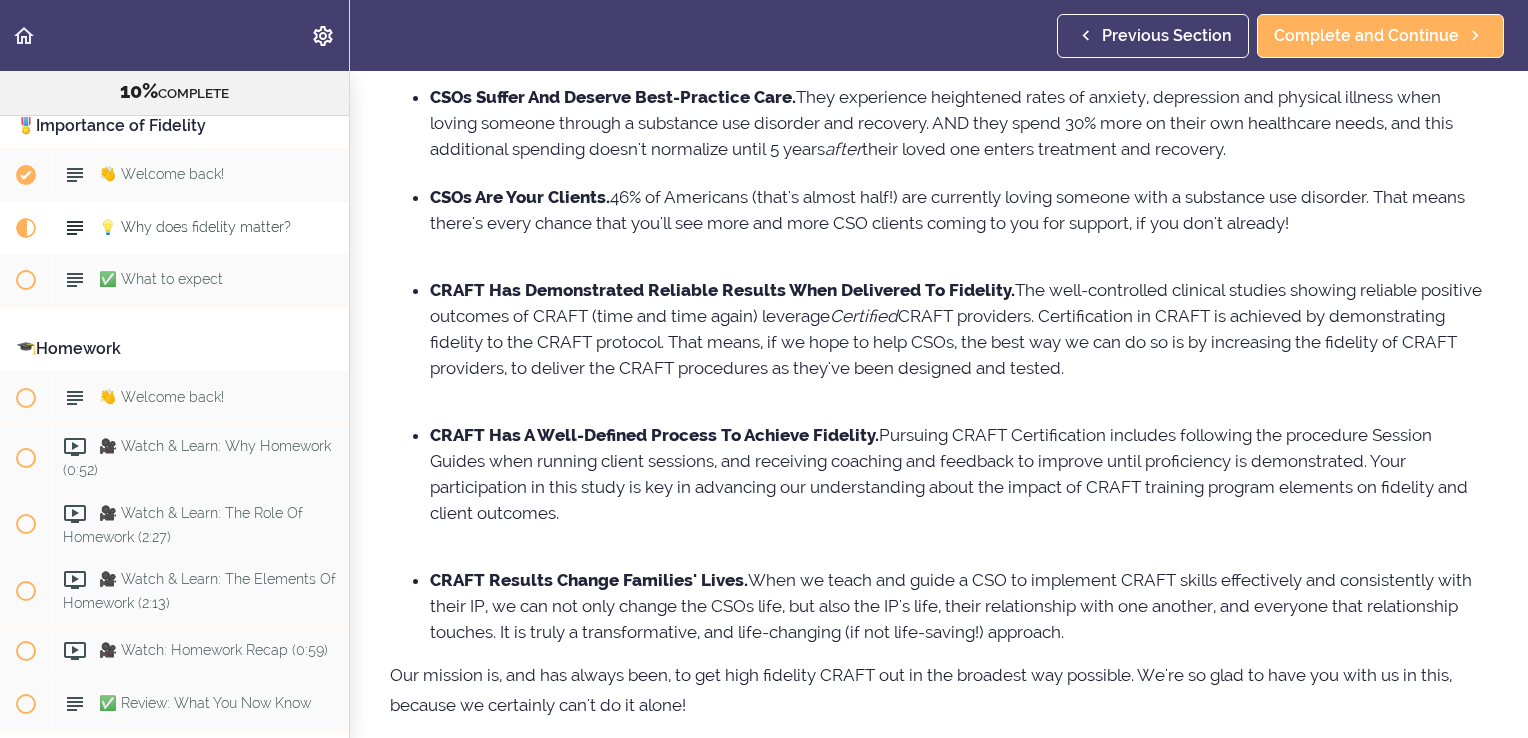 scroll, scrollTop: 0, scrollLeft: 0, axis: both 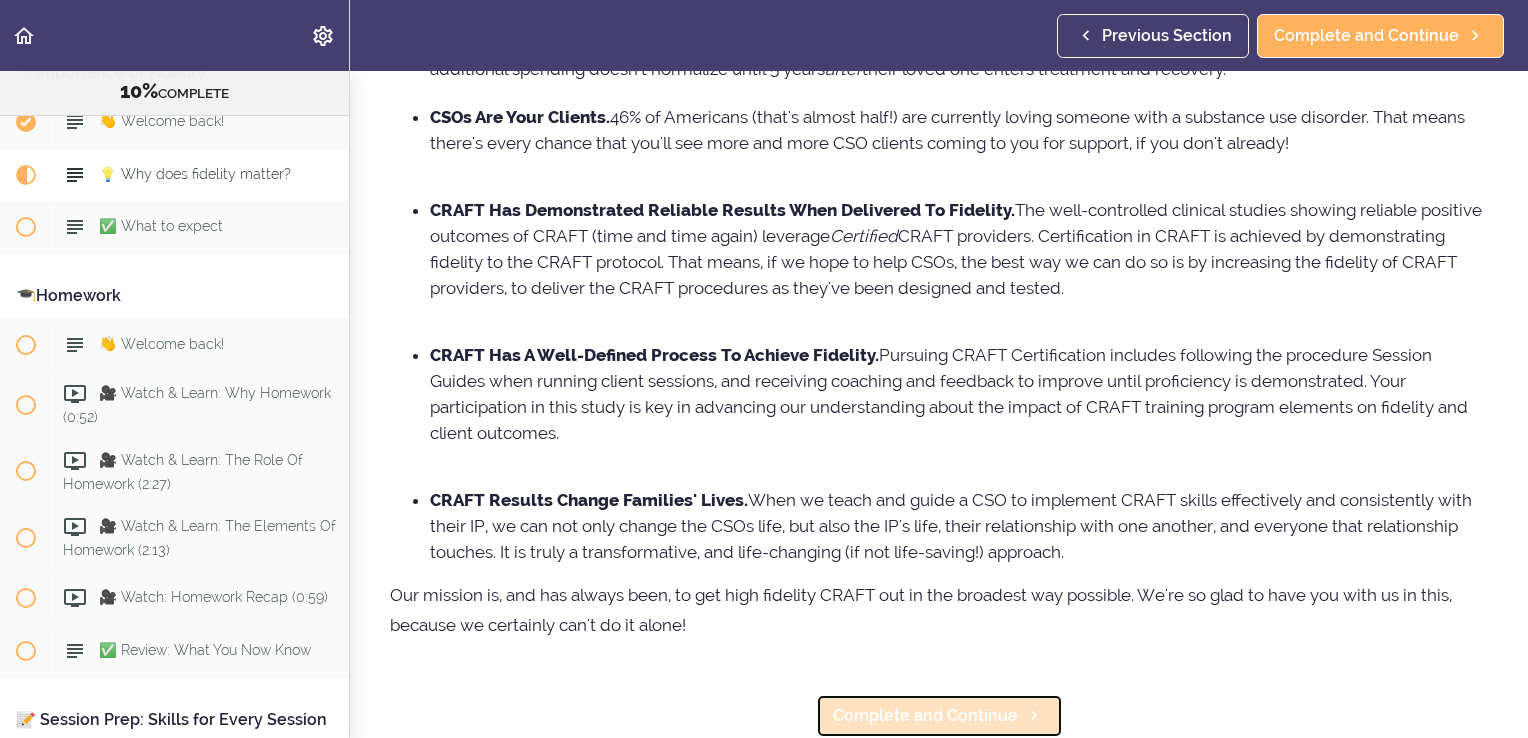 click on "Complete and Continue" at bounding box center (925, 716) 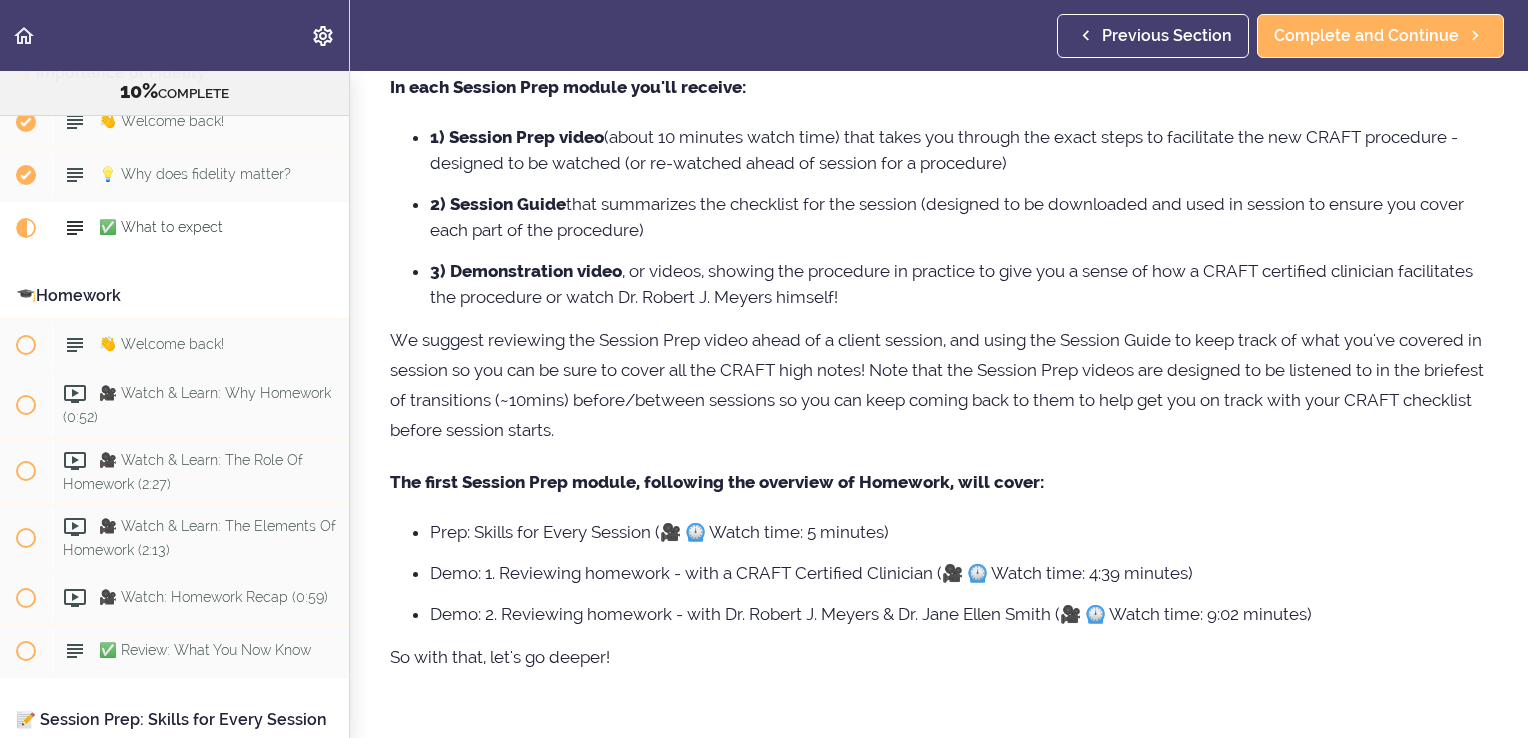scroll, scrollTop: 0, scrollLeft: 0, axis: both 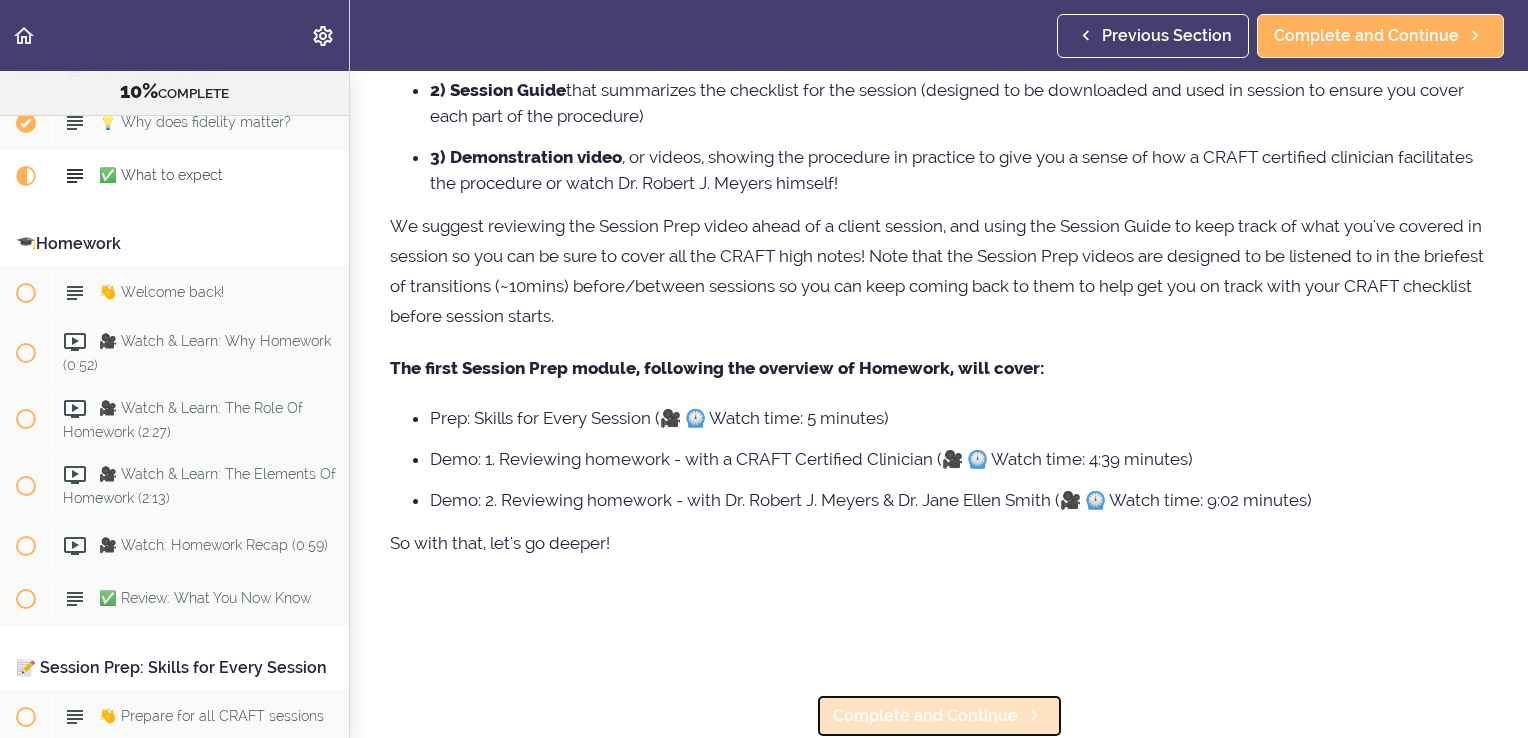 click on "Complete and Continue" at bounding box center [925, 716] 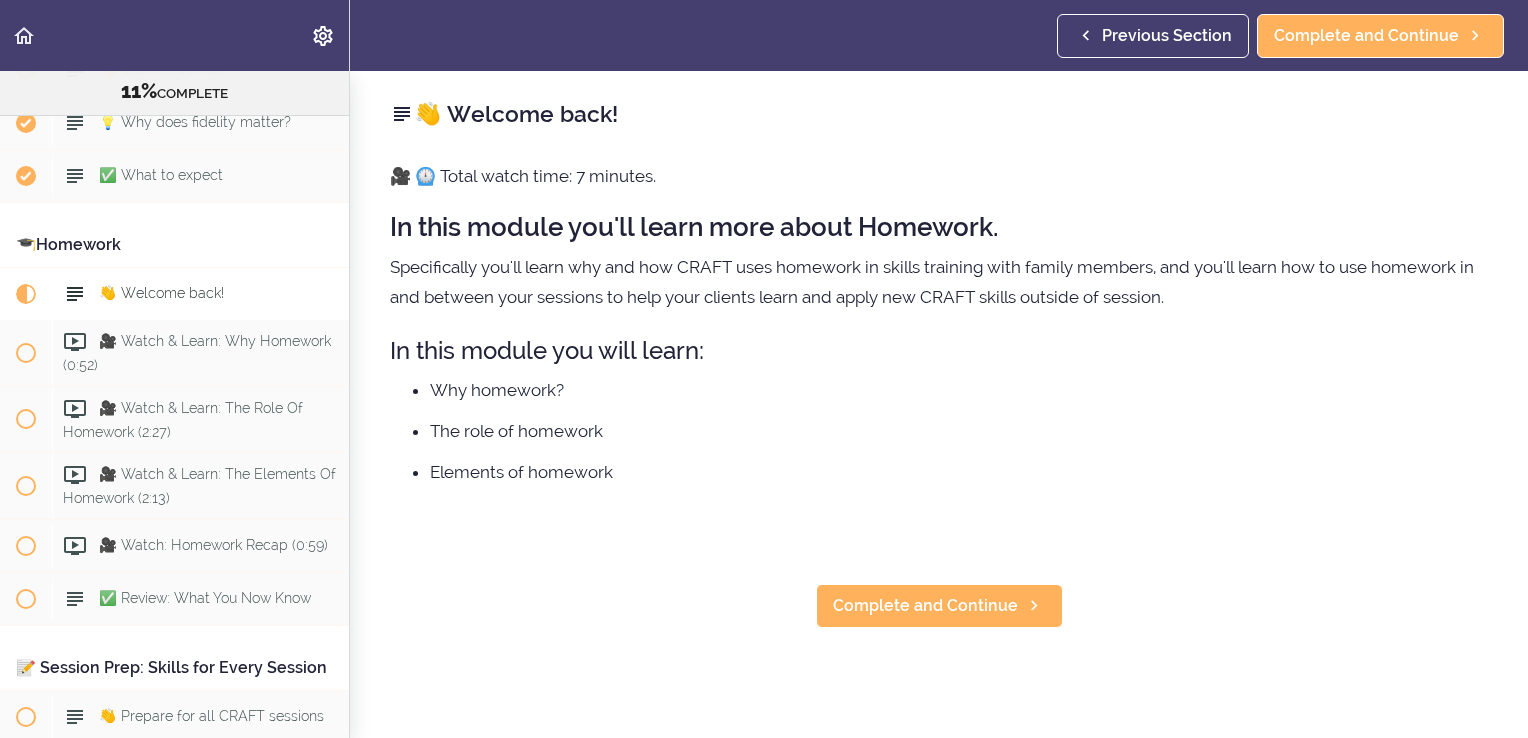 scroll, scrollTop: 0, scrollLeft: 0, axis: both 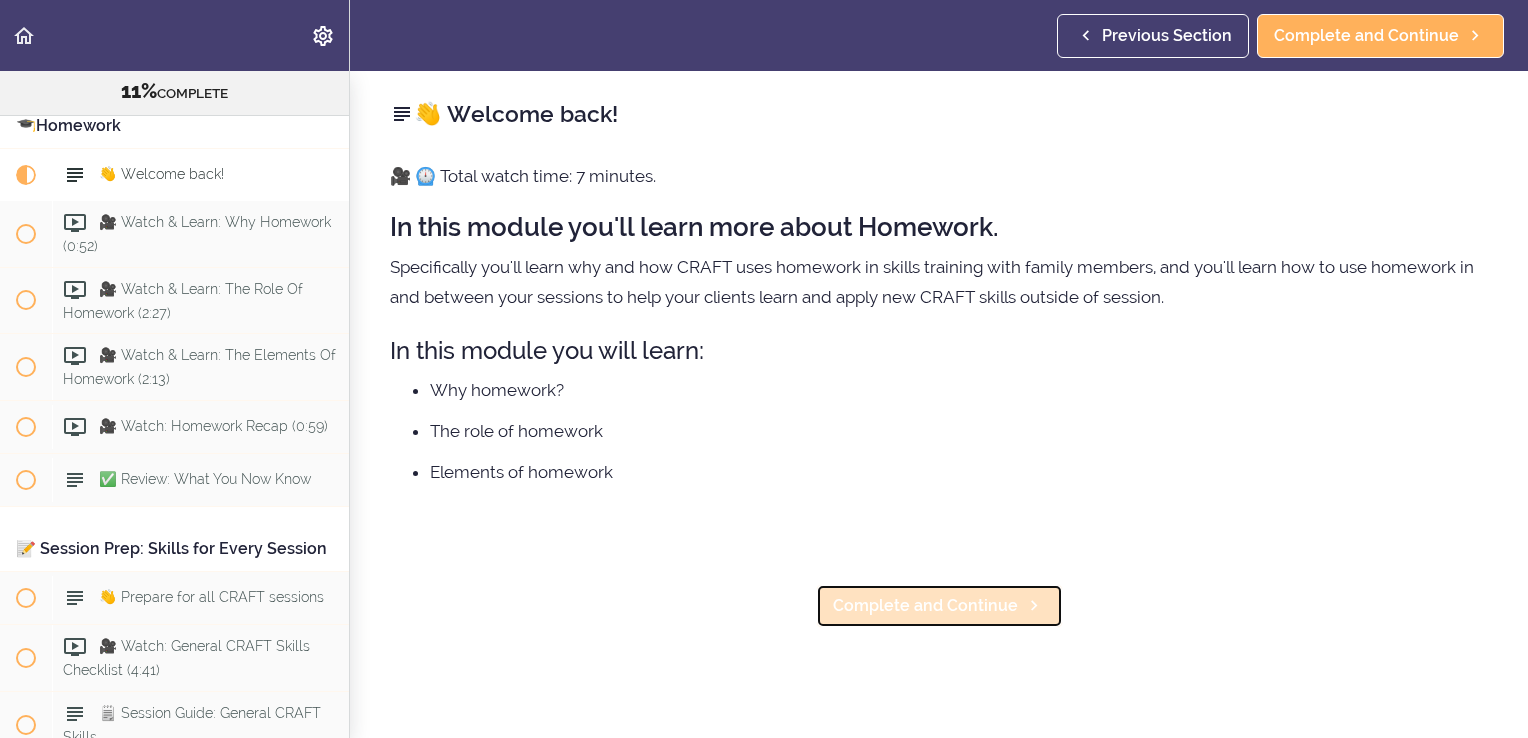 click on "Complete and Continue" at bounding box center [939, 606] 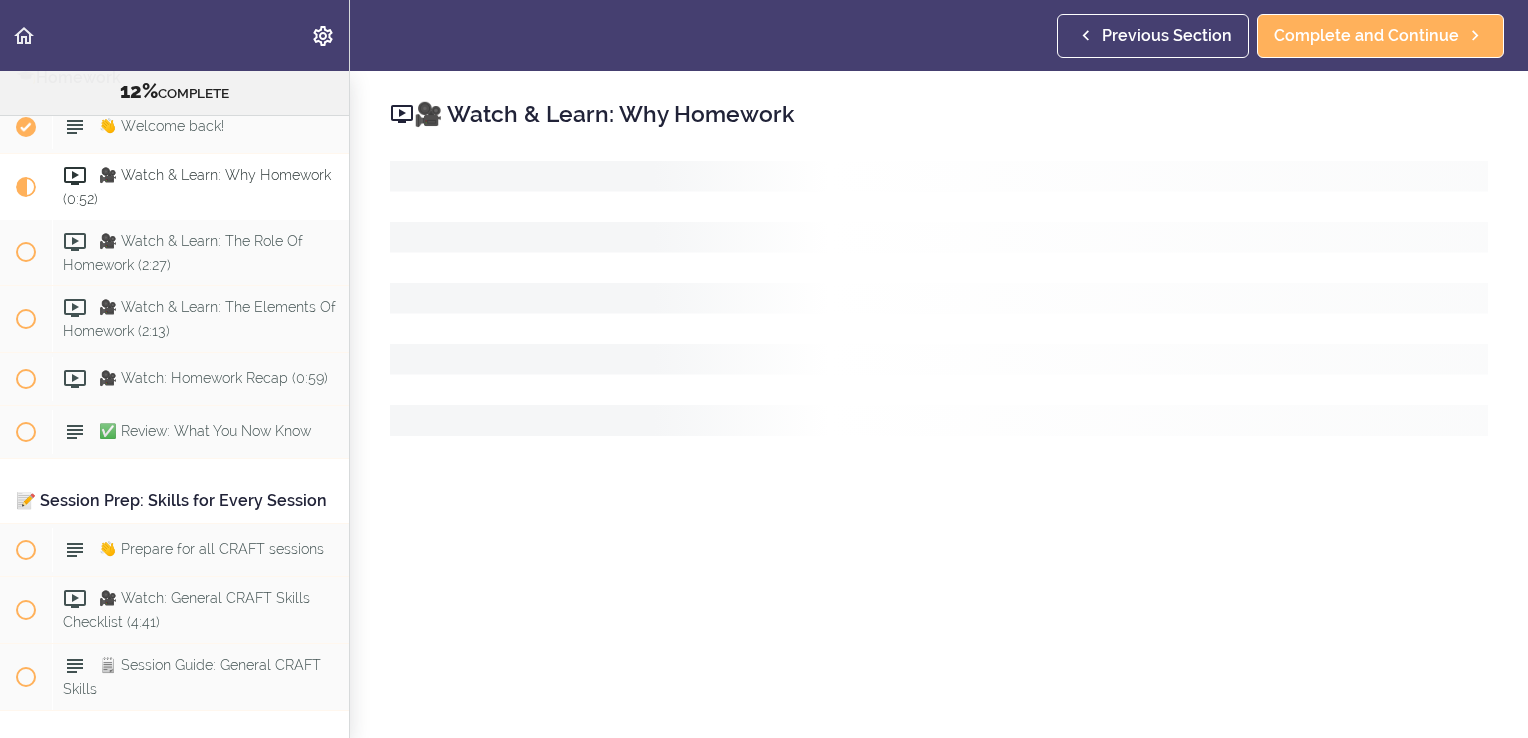 scroll, scrollTop: 1643, scrollLeft: 0, axis: vertical 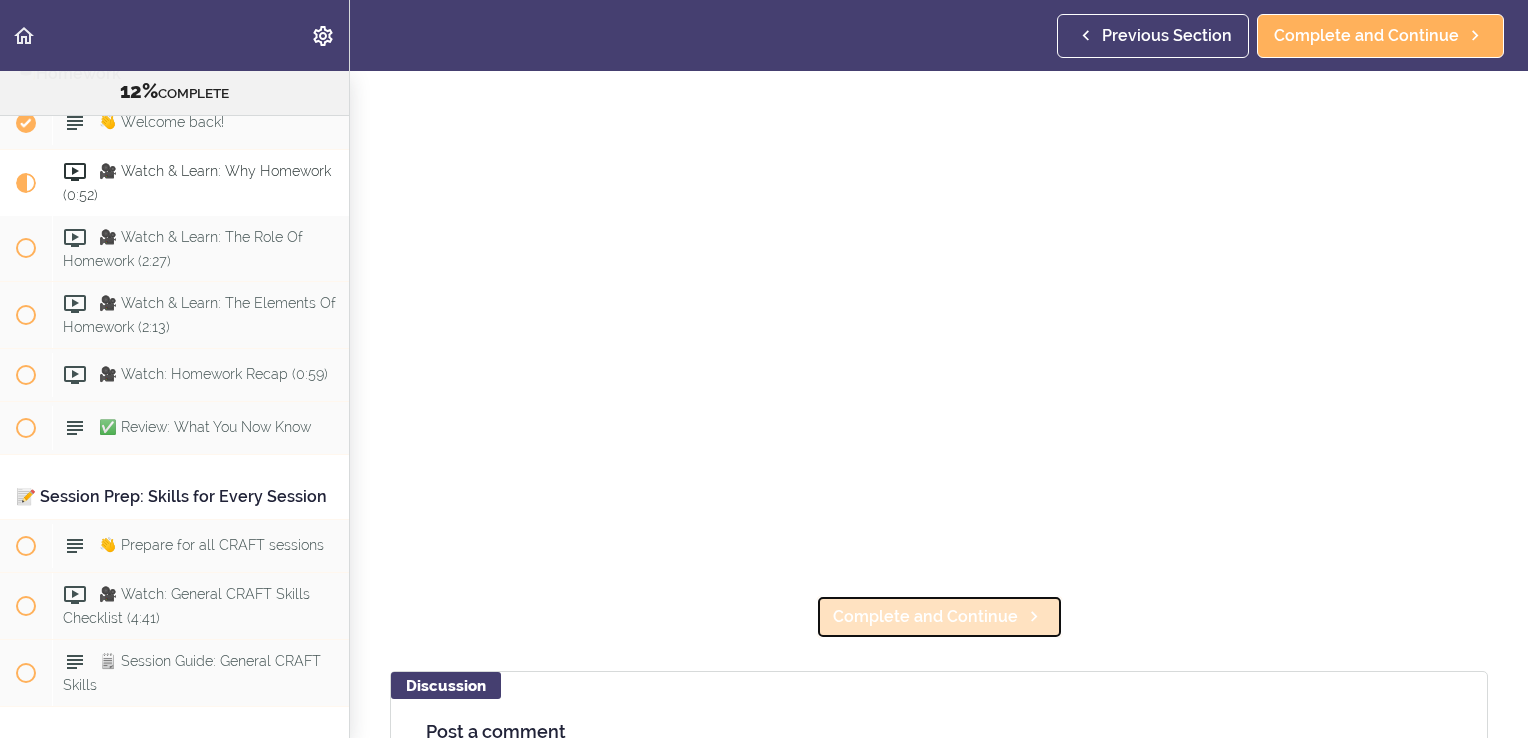 click on "Complete and Continue" at bounding box center [939, 617] 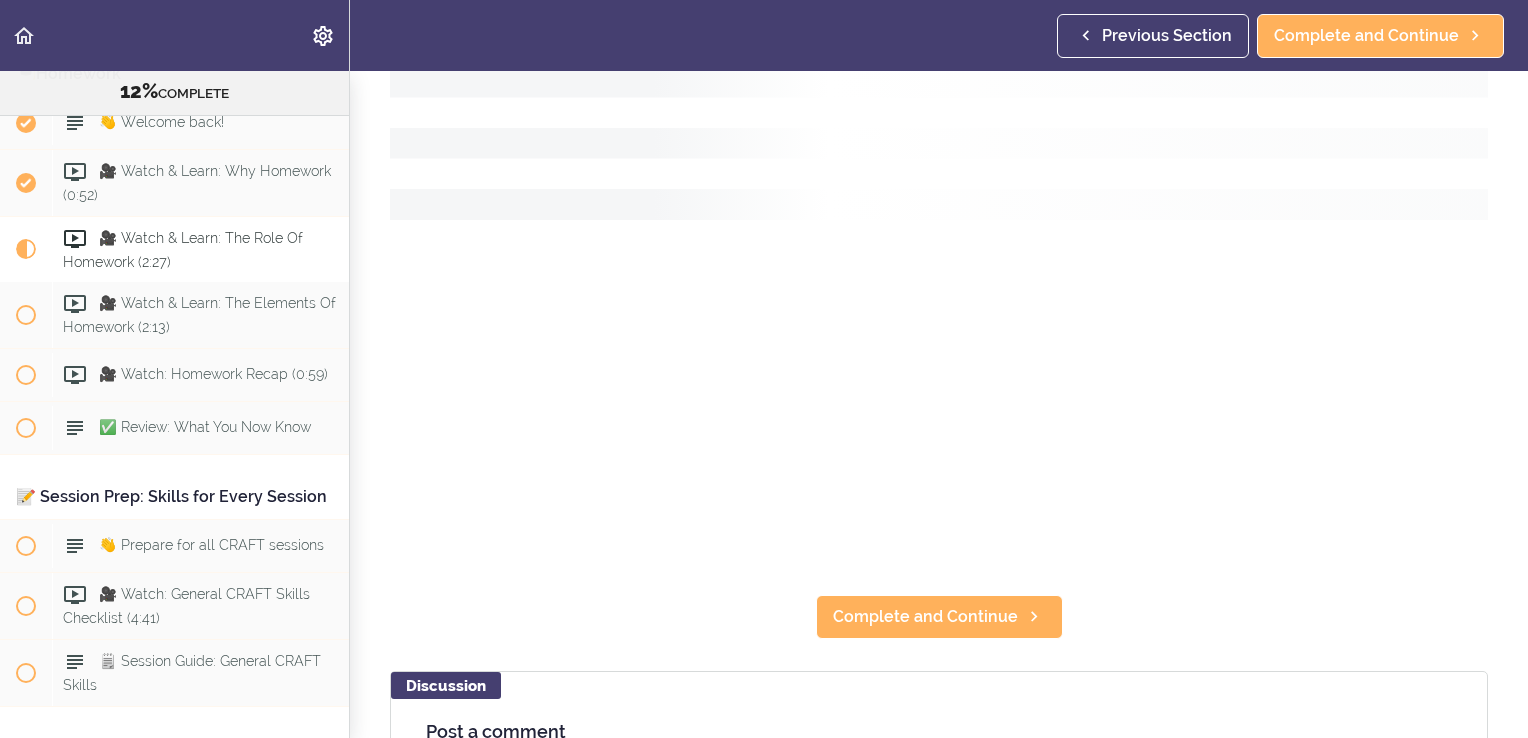 scroll, scrollTop: 0, scrollLeft: 0, axis: both 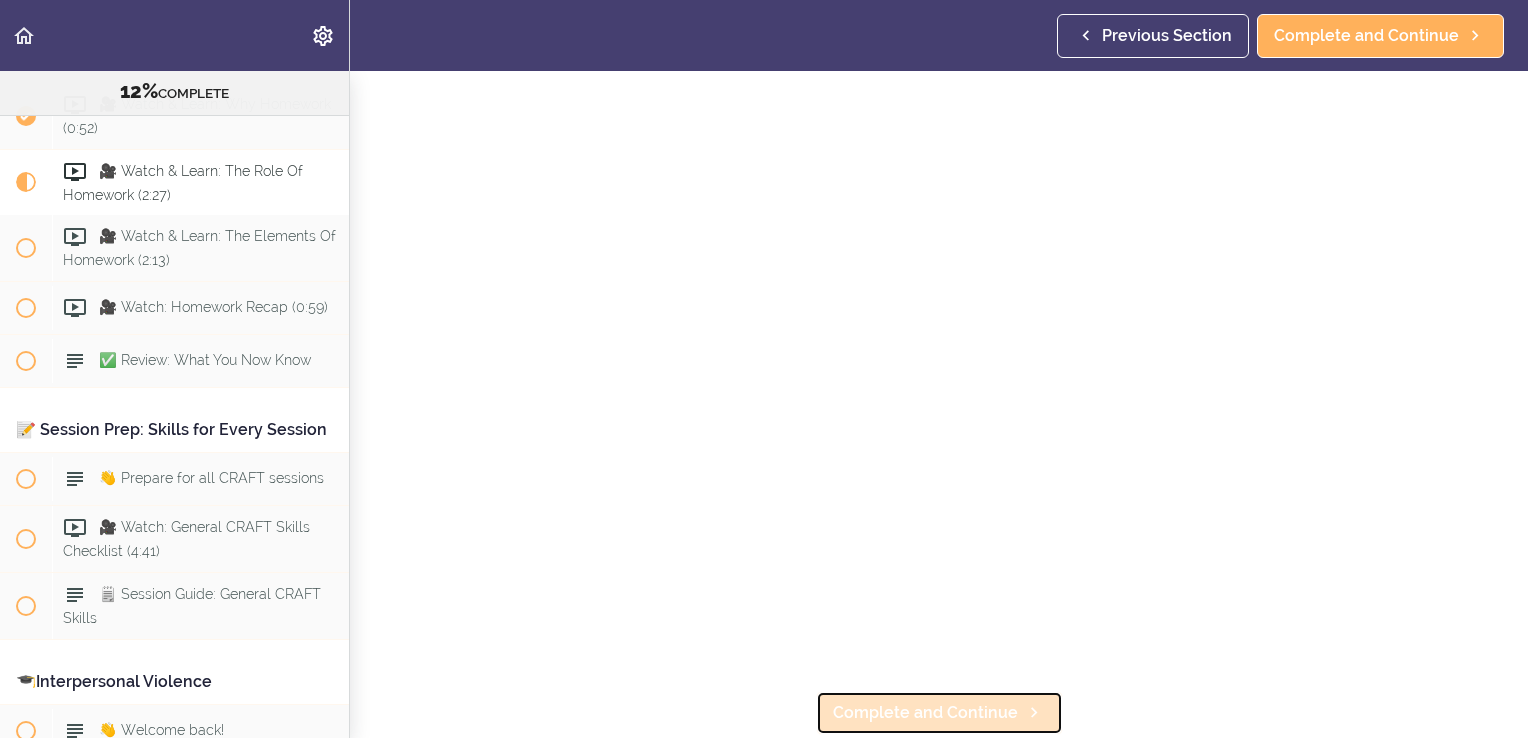 click on "Complete and Continue" at bounding box center (925, 713) 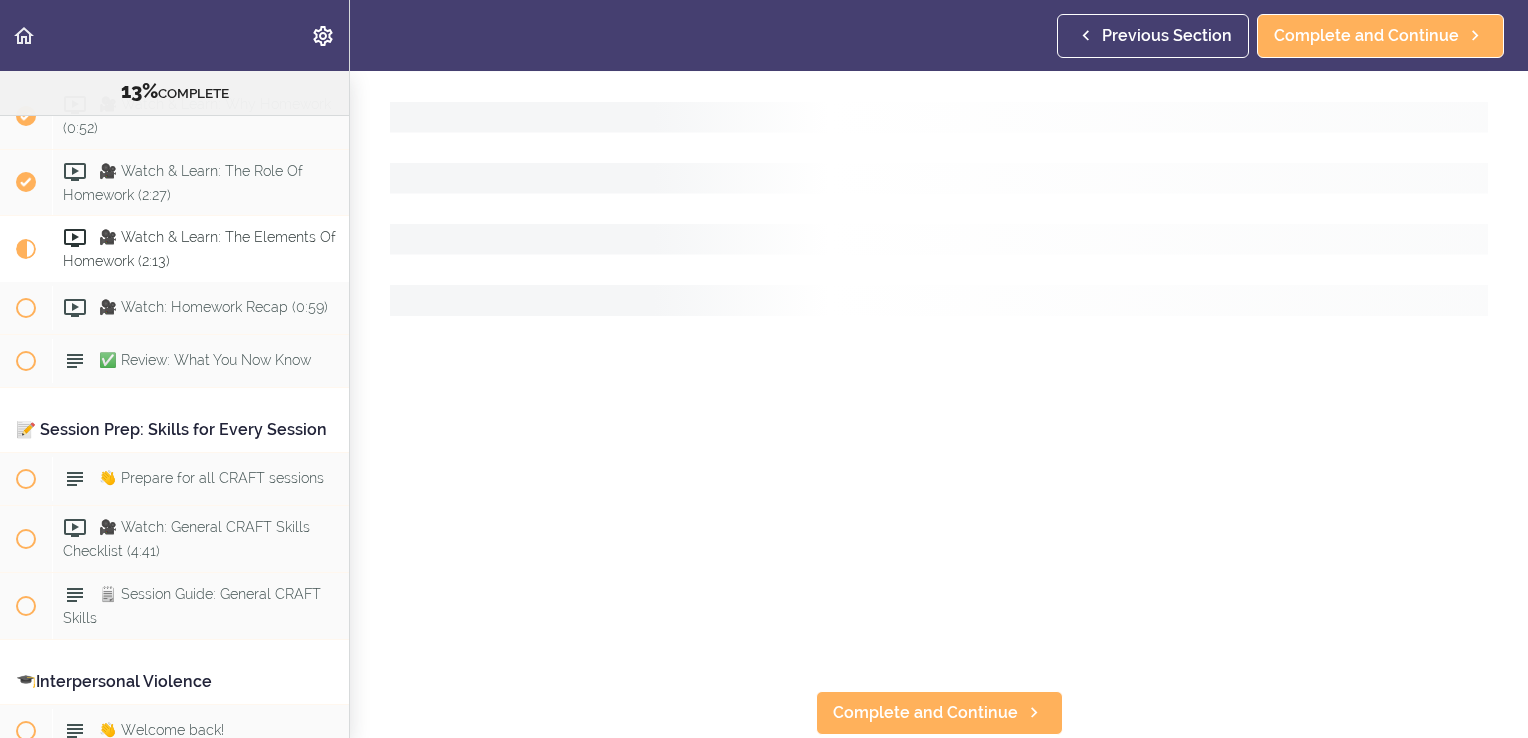 scroll, scrollTop: 0, scrollLeft: 0, axis: both 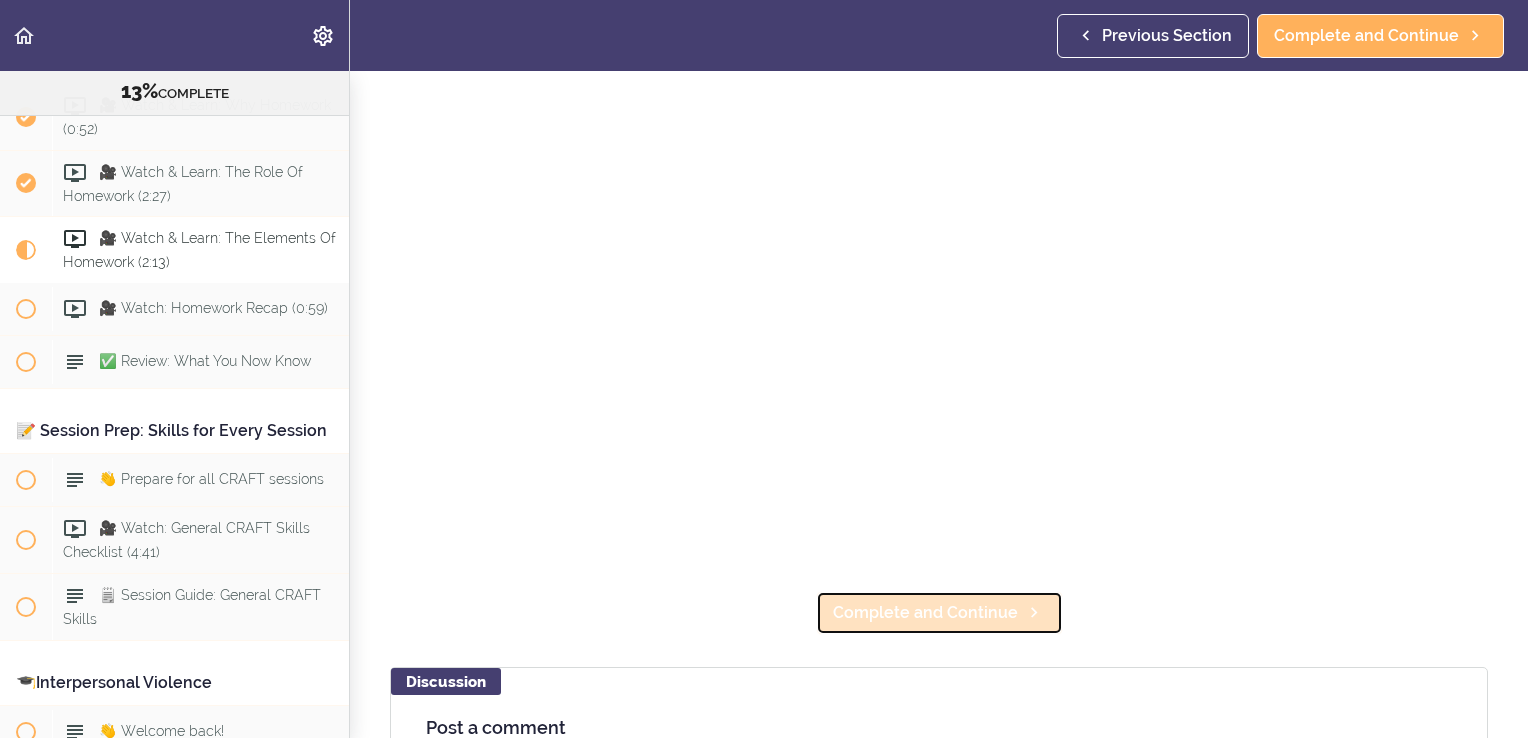 click on "Complete and Continue" at bounding box center [925, 613] 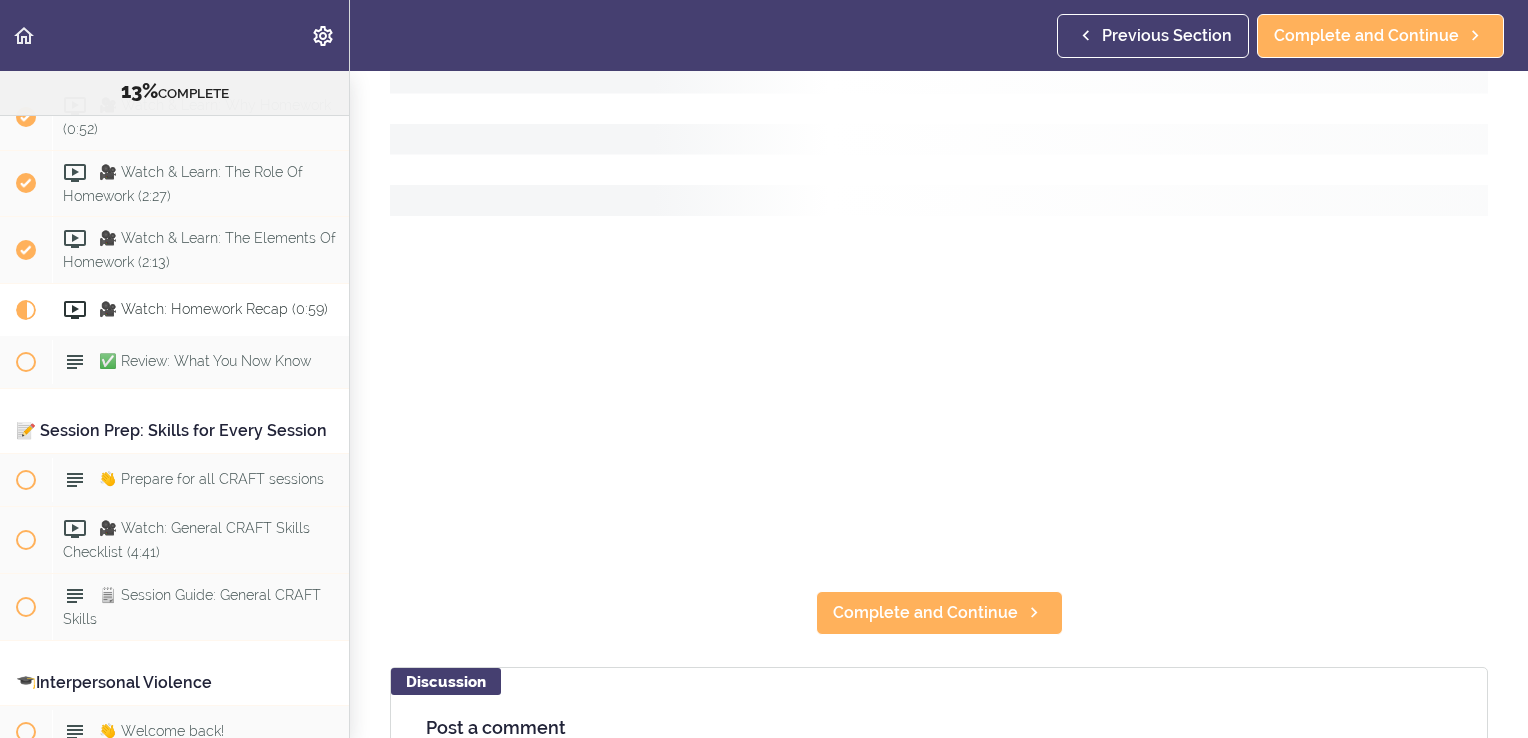 scroll, scrollTop: 1814, scrollLeft: 0, axis: vertical 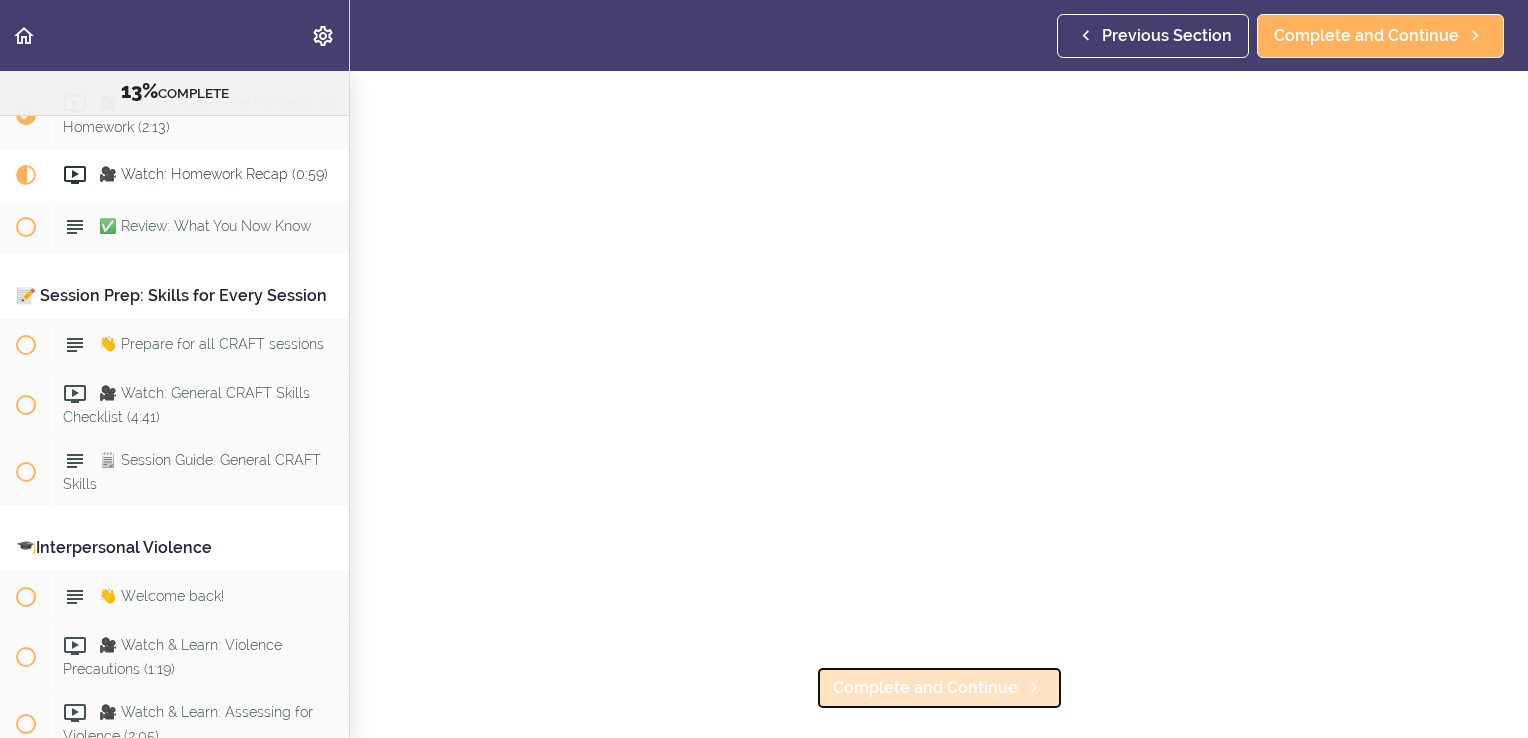 click on "Complete and Continue" at bounding box center (925, 688) 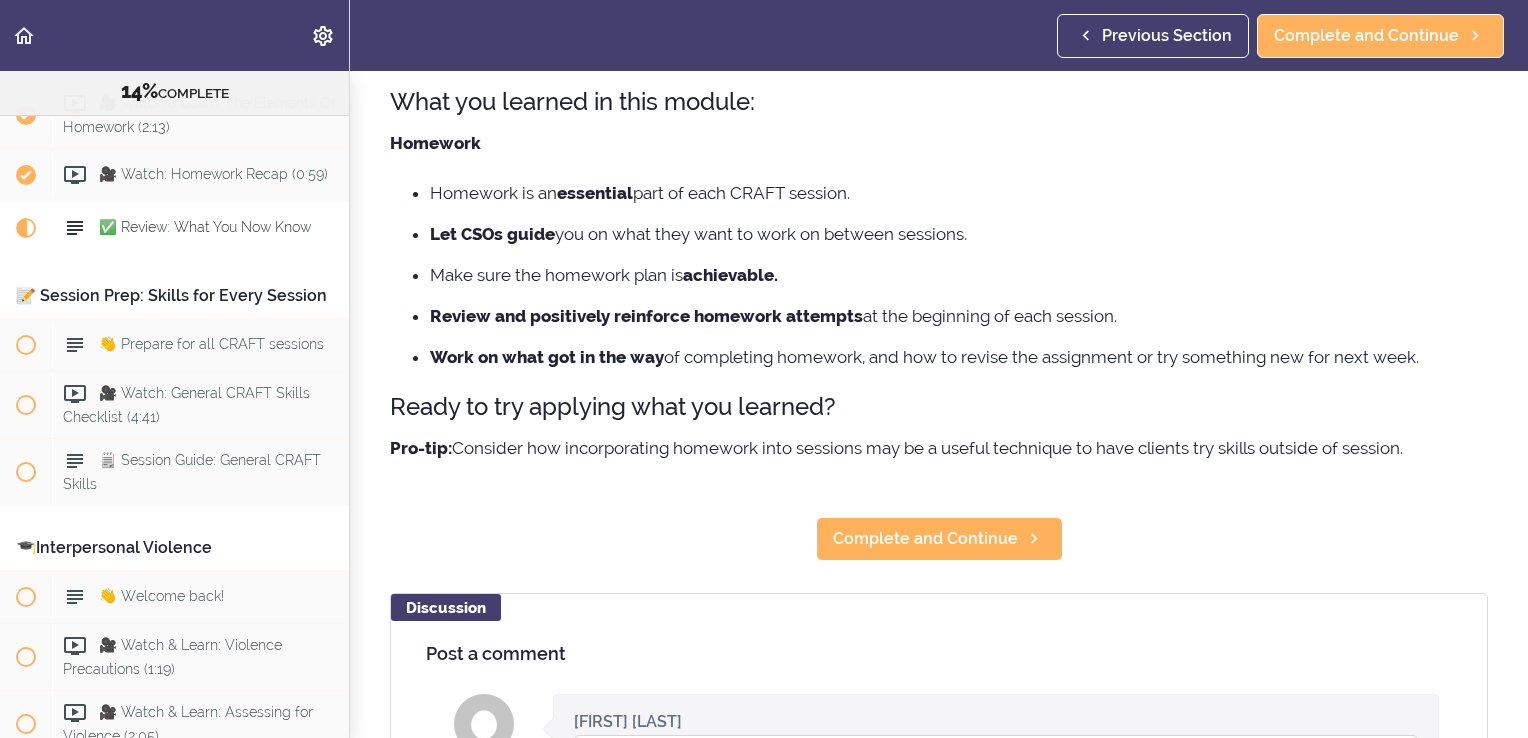 scroll, scrollTop: 0, scrollLeft: 0, axis: both 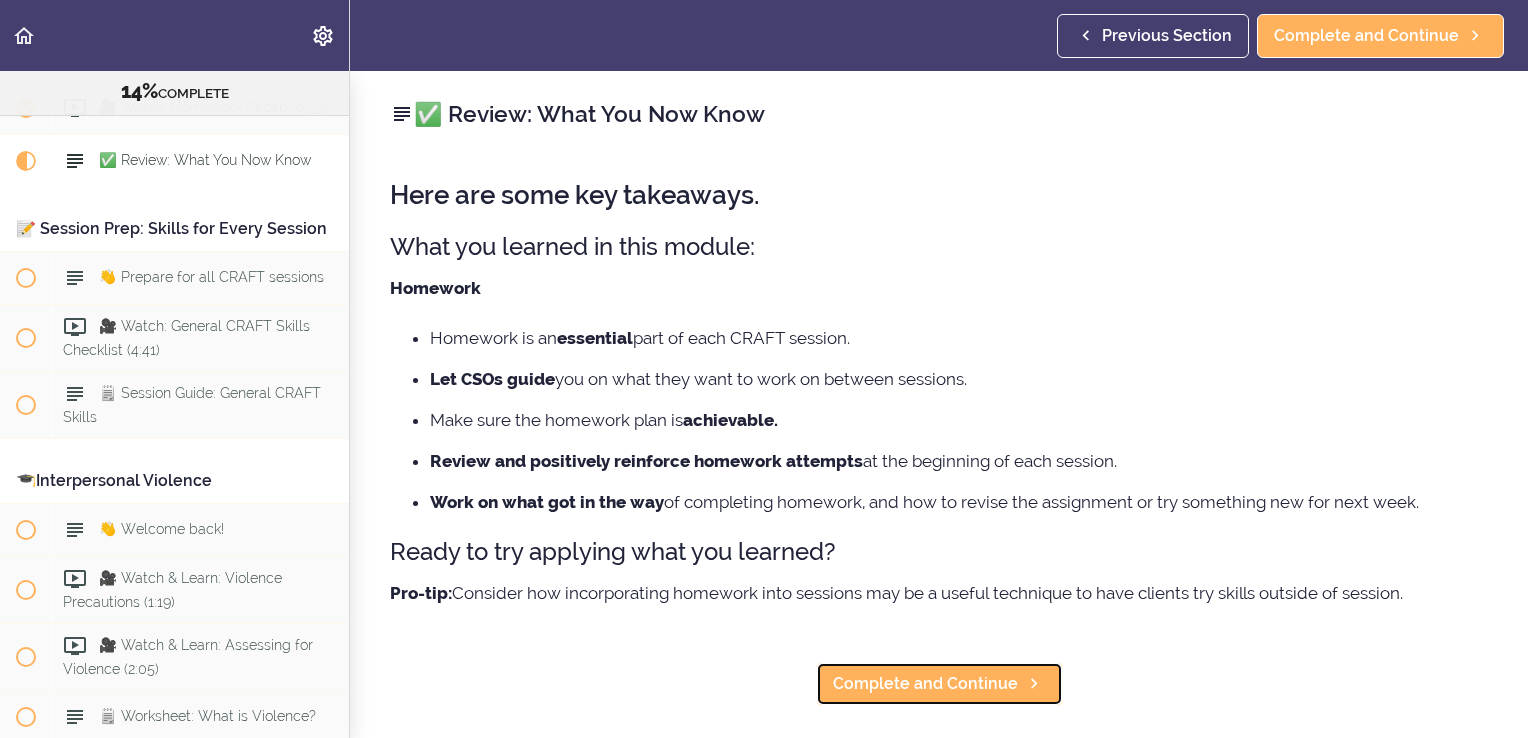 click on "Complete and Continue" at bounding box center (939, 684) 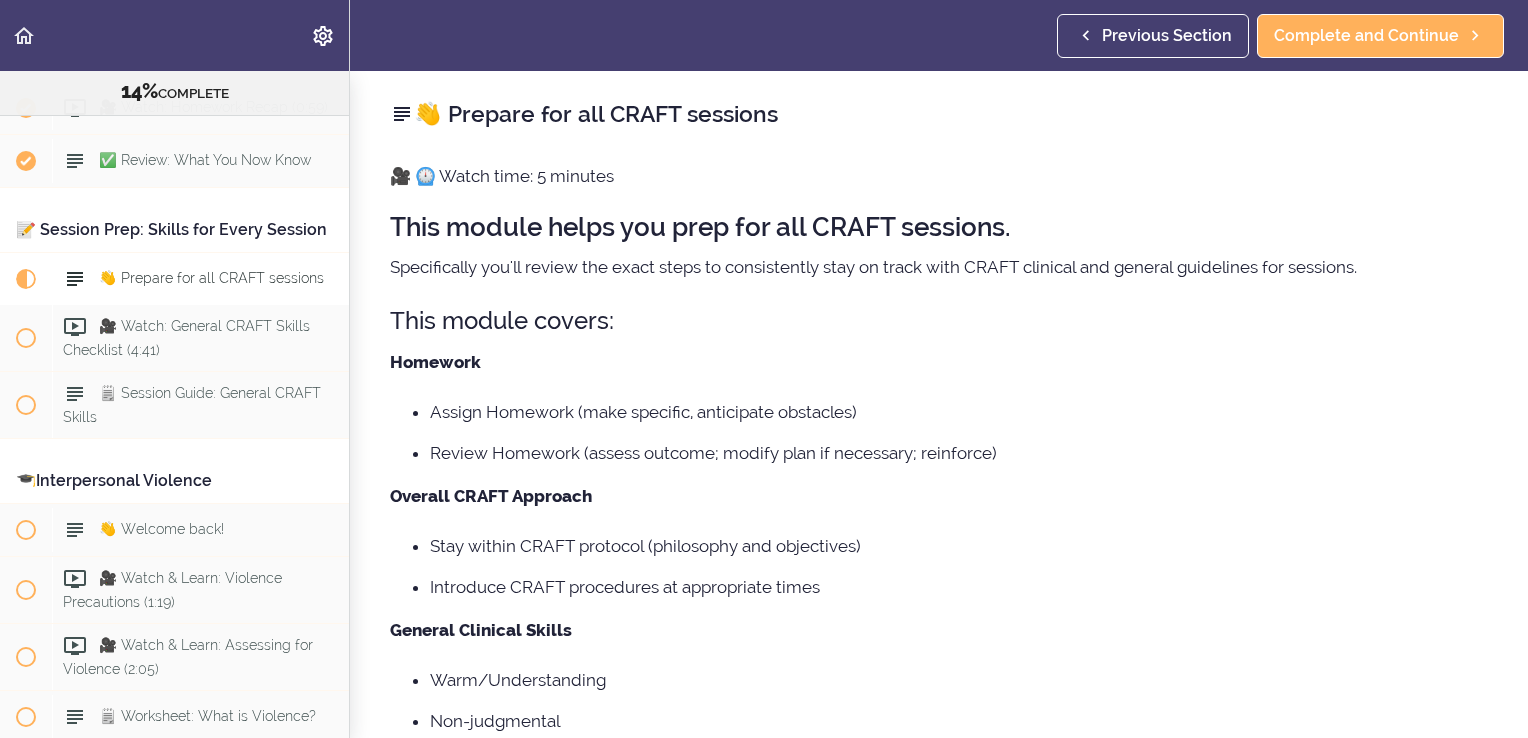 scroll, scrollTop: 2003, scrollLeft: 0, axis: vertical 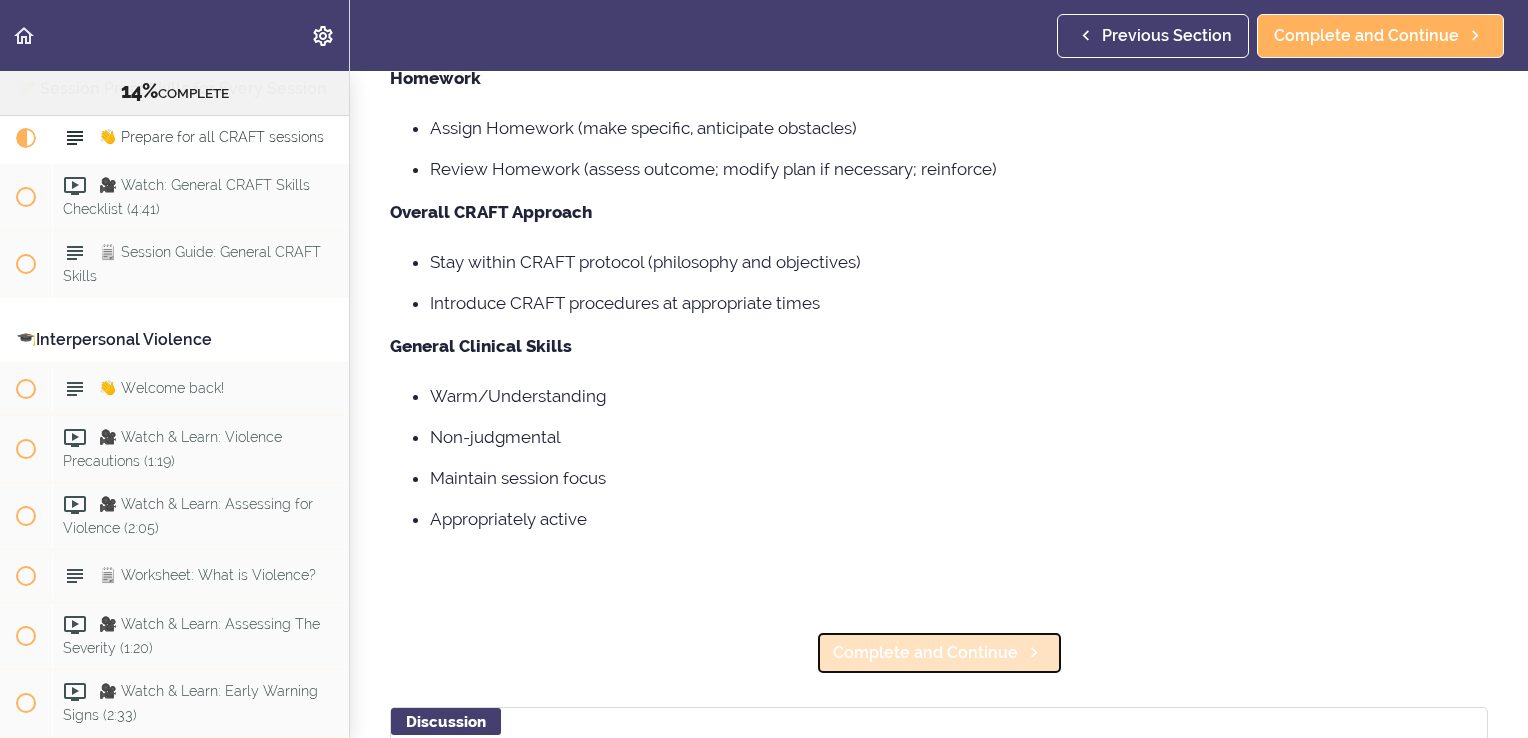click on "Complete and Continue" at bounding box center (925, 653) 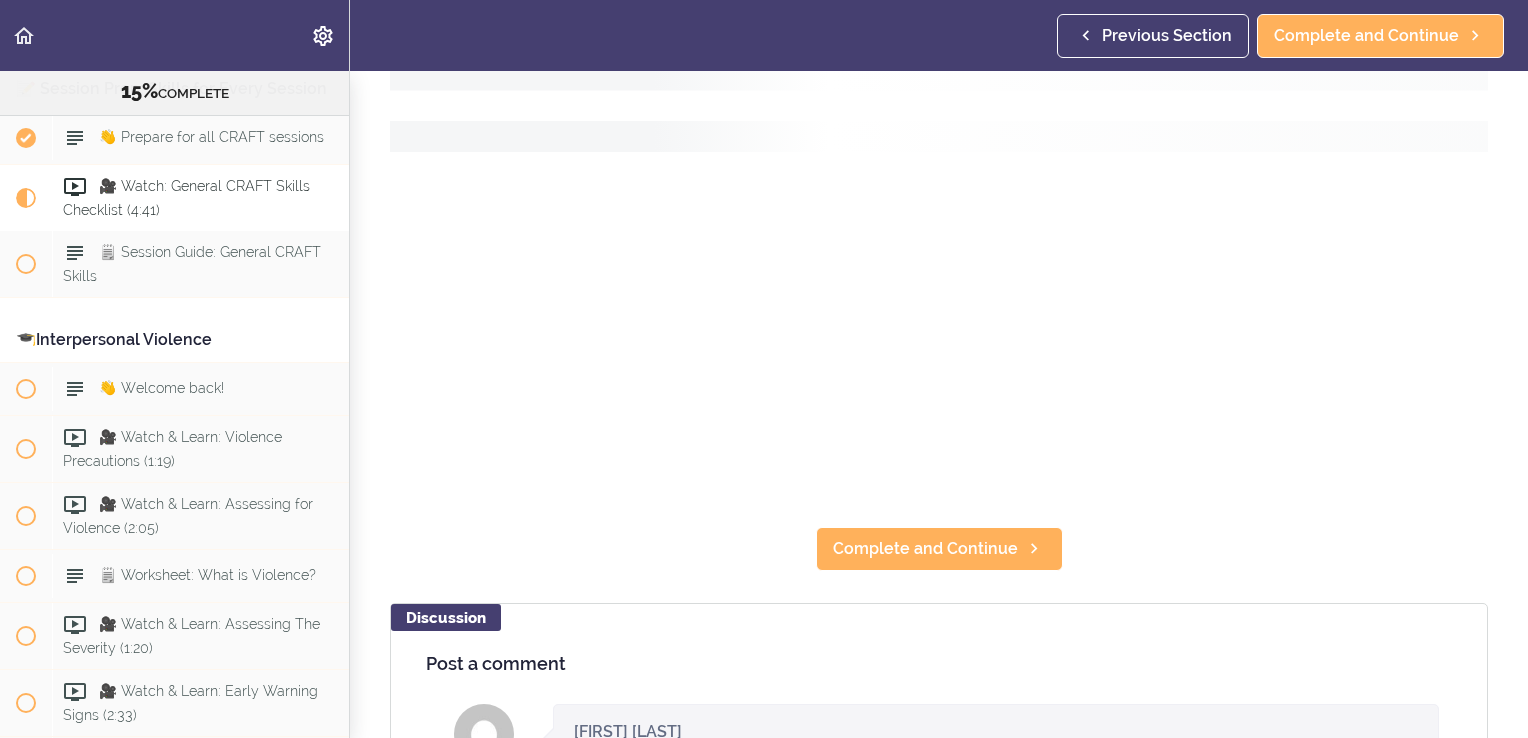 scroll, scrollTop: 0, scrollLeft: 0, axis: both 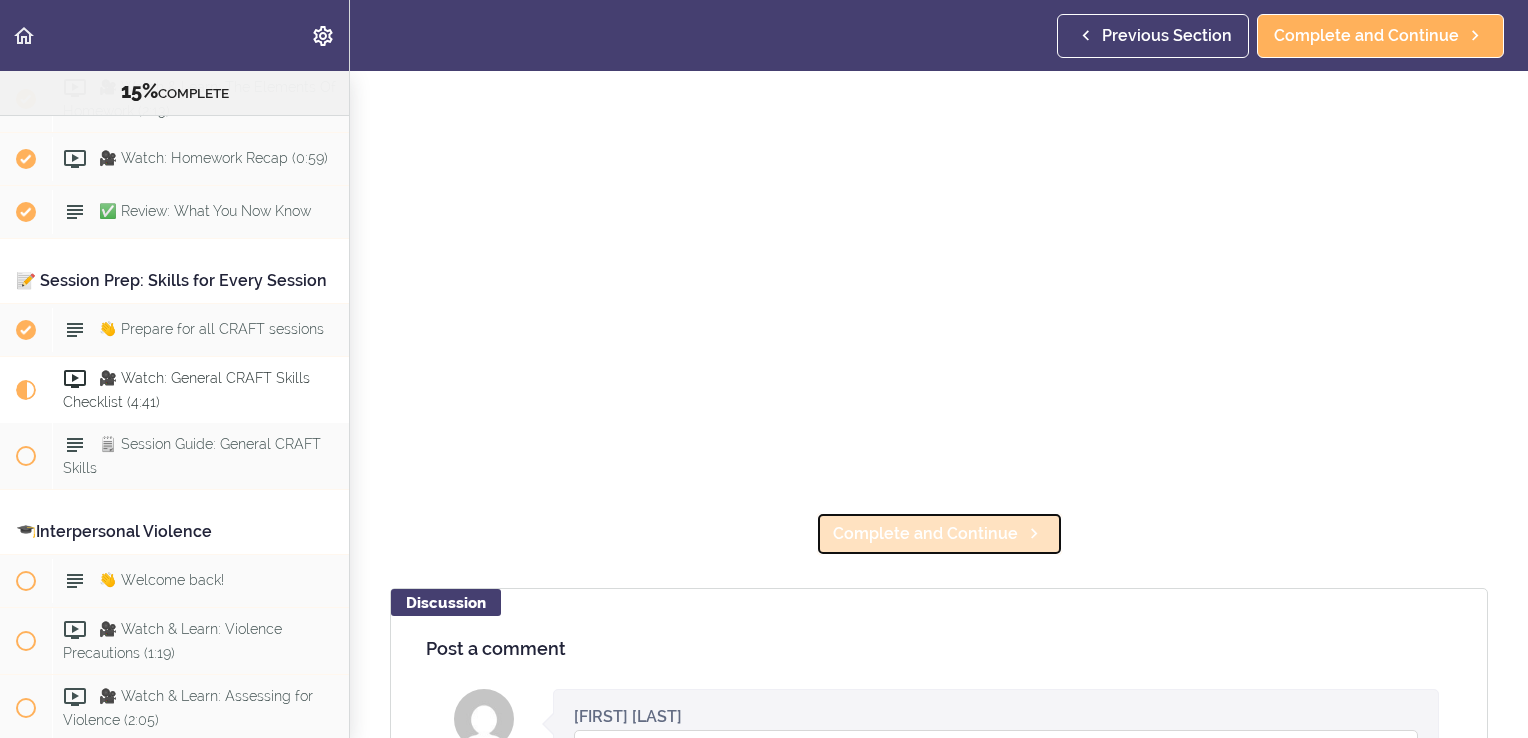 click on "Complete and Continue" at bounding box center [925, 534] 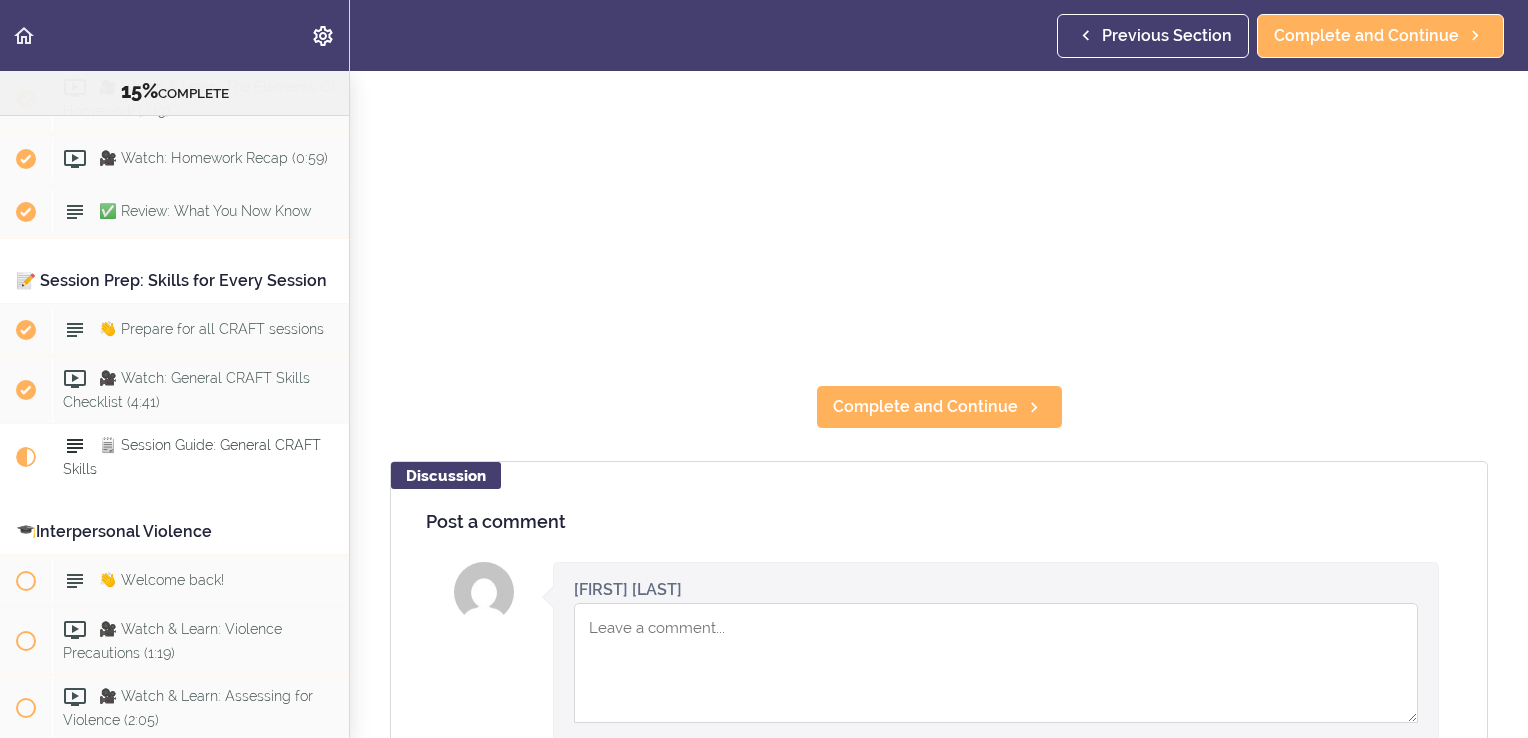 scroll, scrollTop: 0, scrollLeft: 0, axis: both 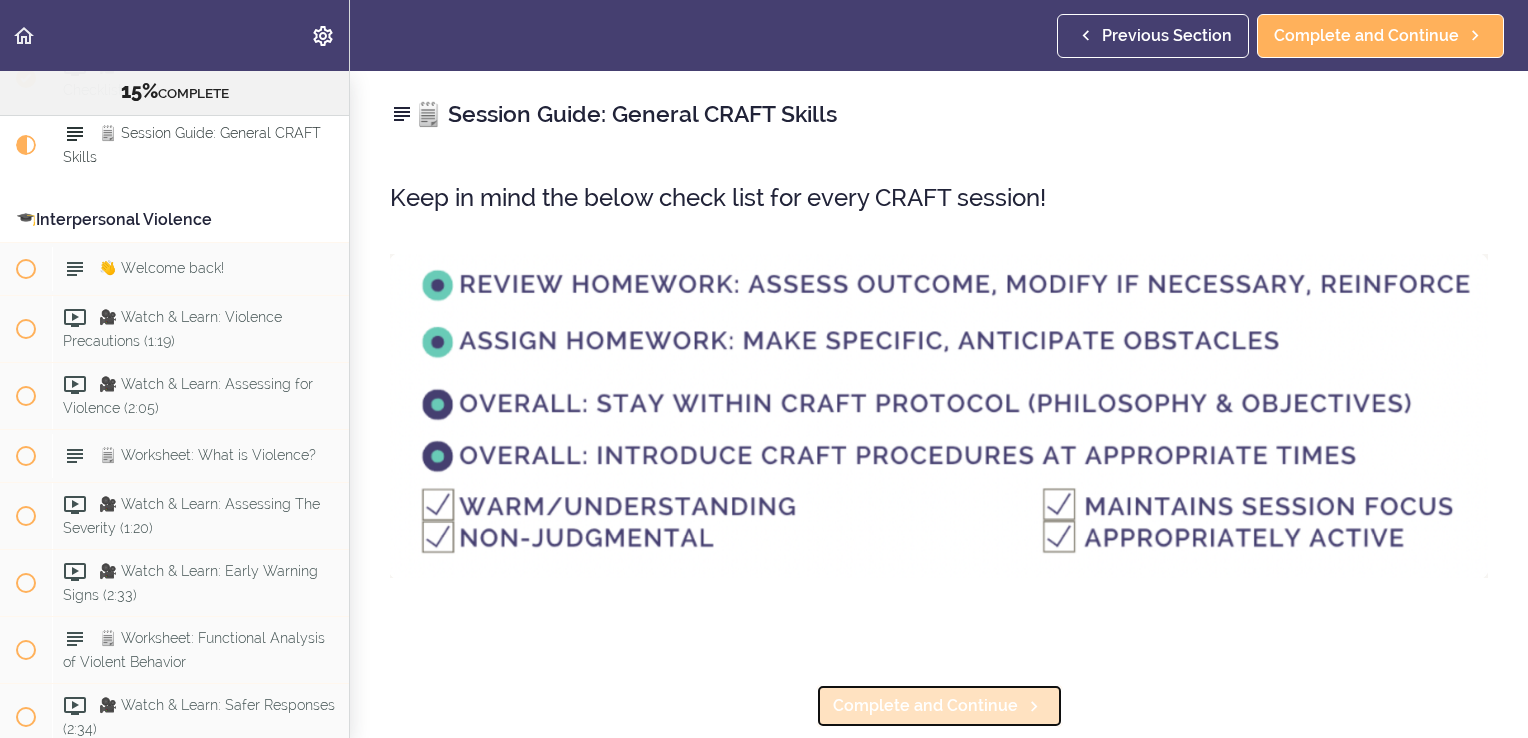 drag, startPoint x: 919, startPoint y: 696, endPoint x: 909, endPoint y: 693, distance: 10.440307 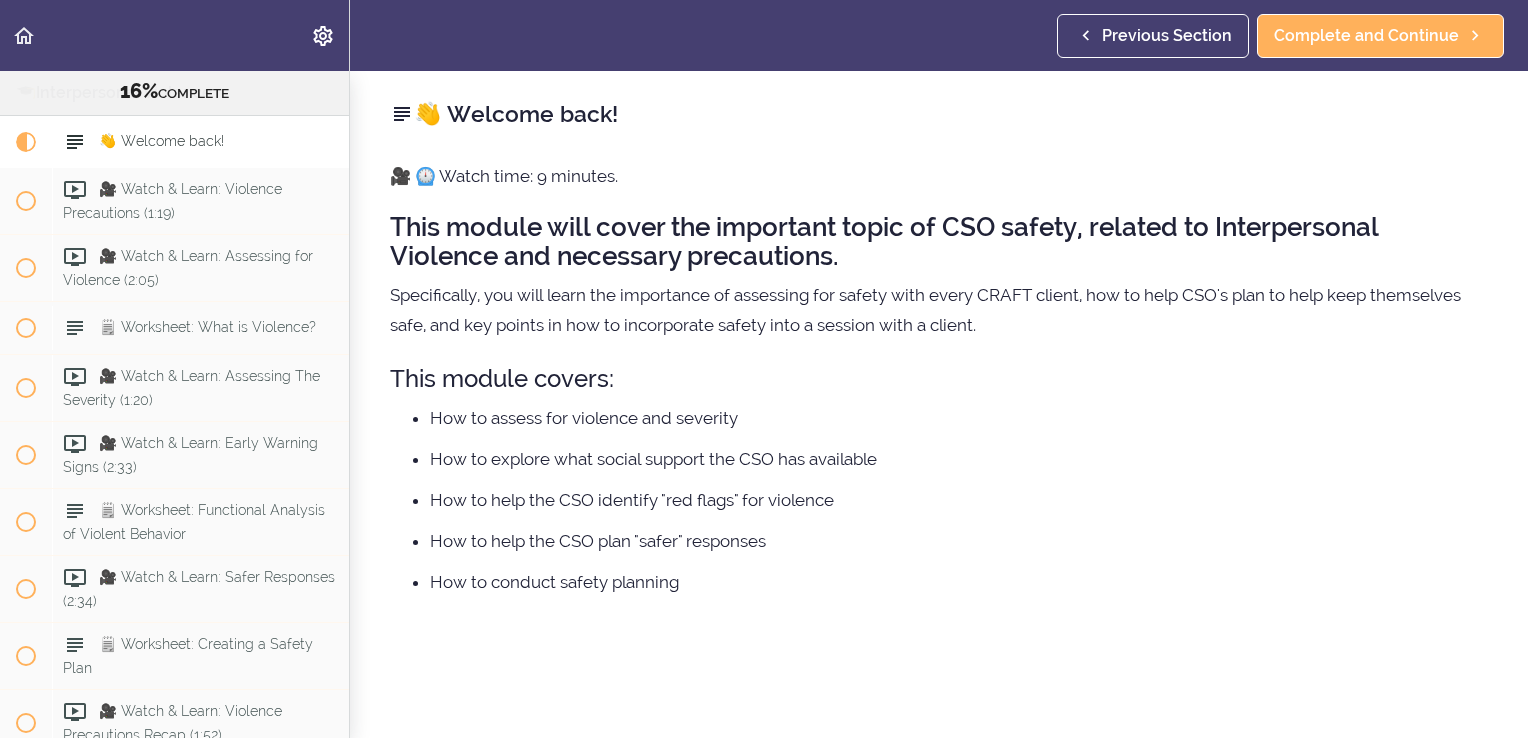 scroll, scrollTop: 2304, scrollLeft: 0, axis: vertical 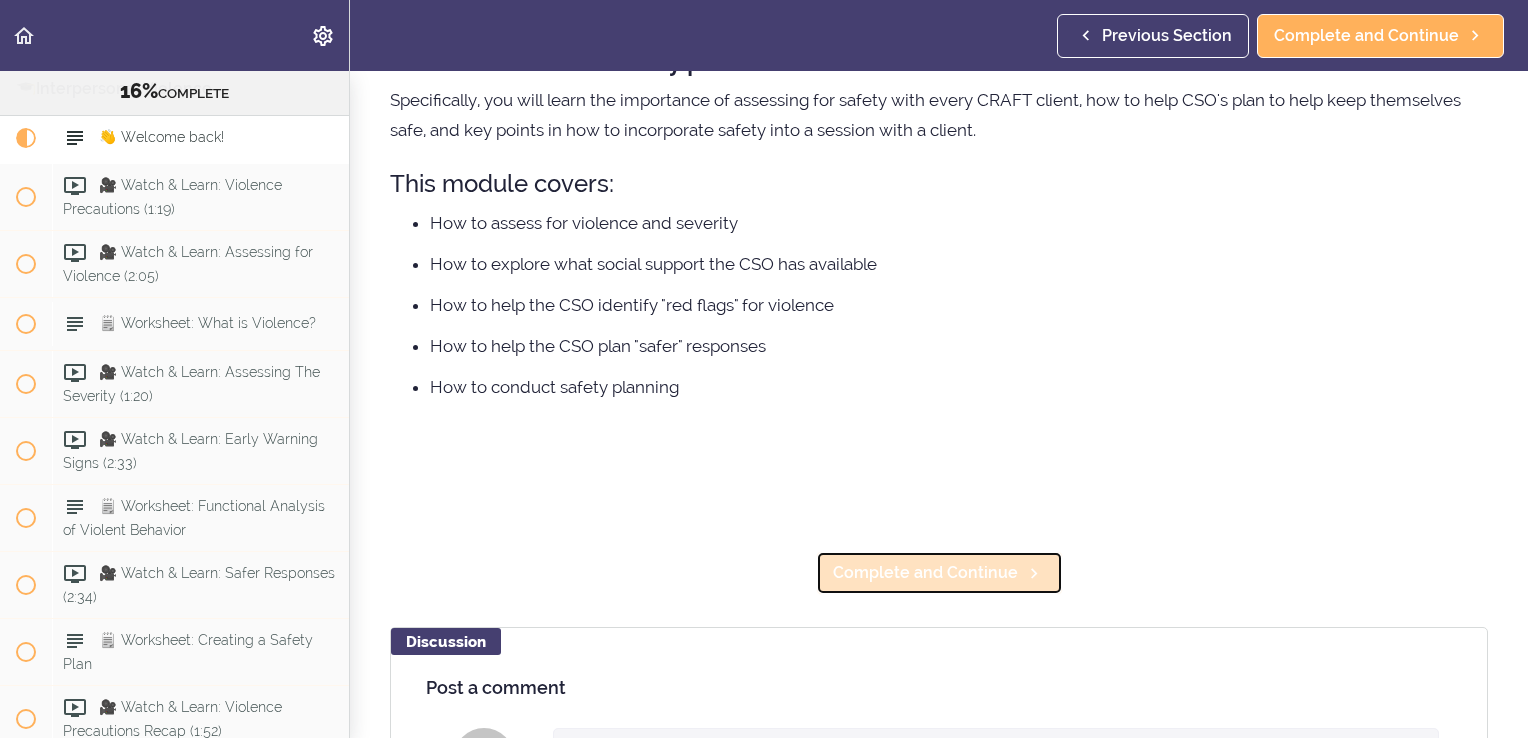click on "Complete and Continue" at bounding box center (925, 573) 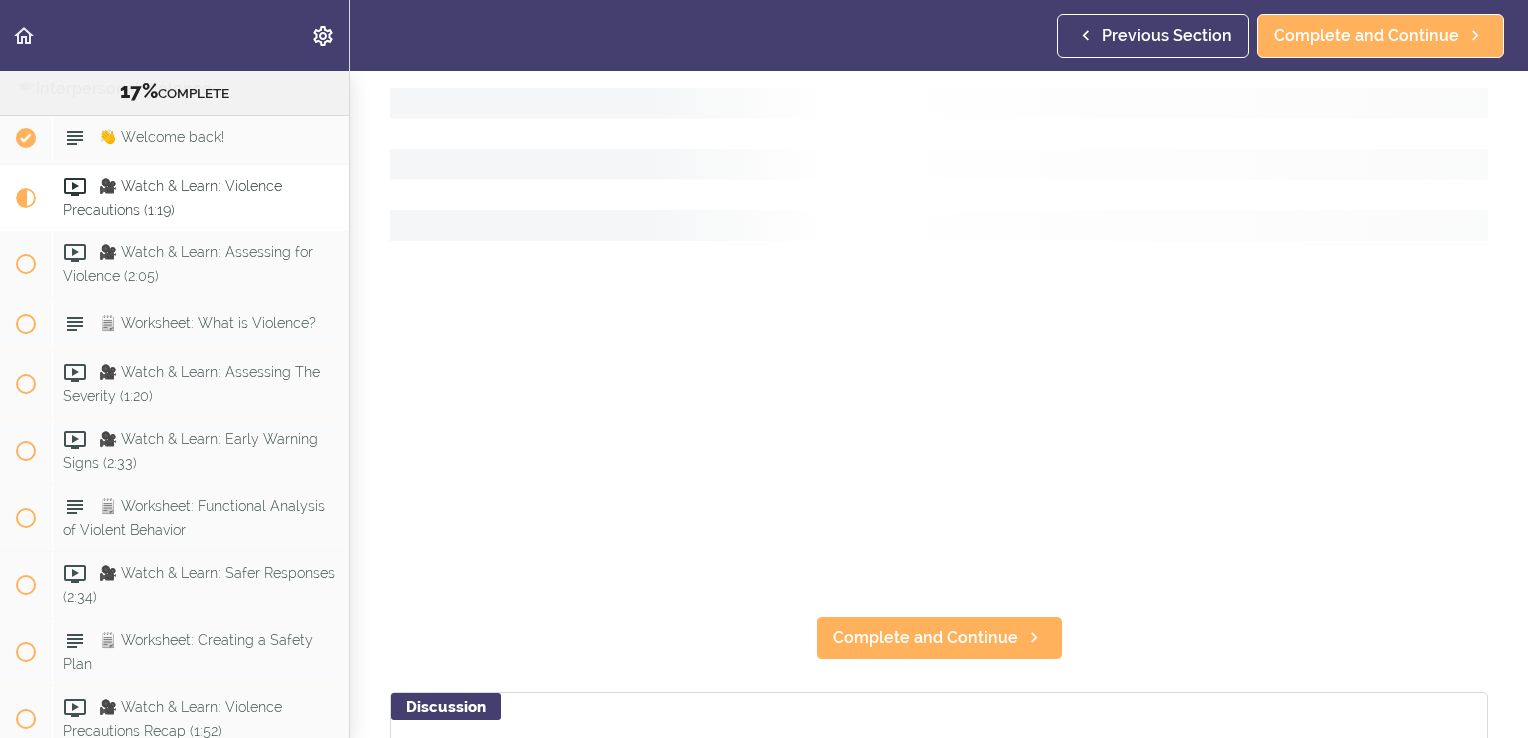 scroll, scrollTop: 0, scrollLeft: 0, axis: both 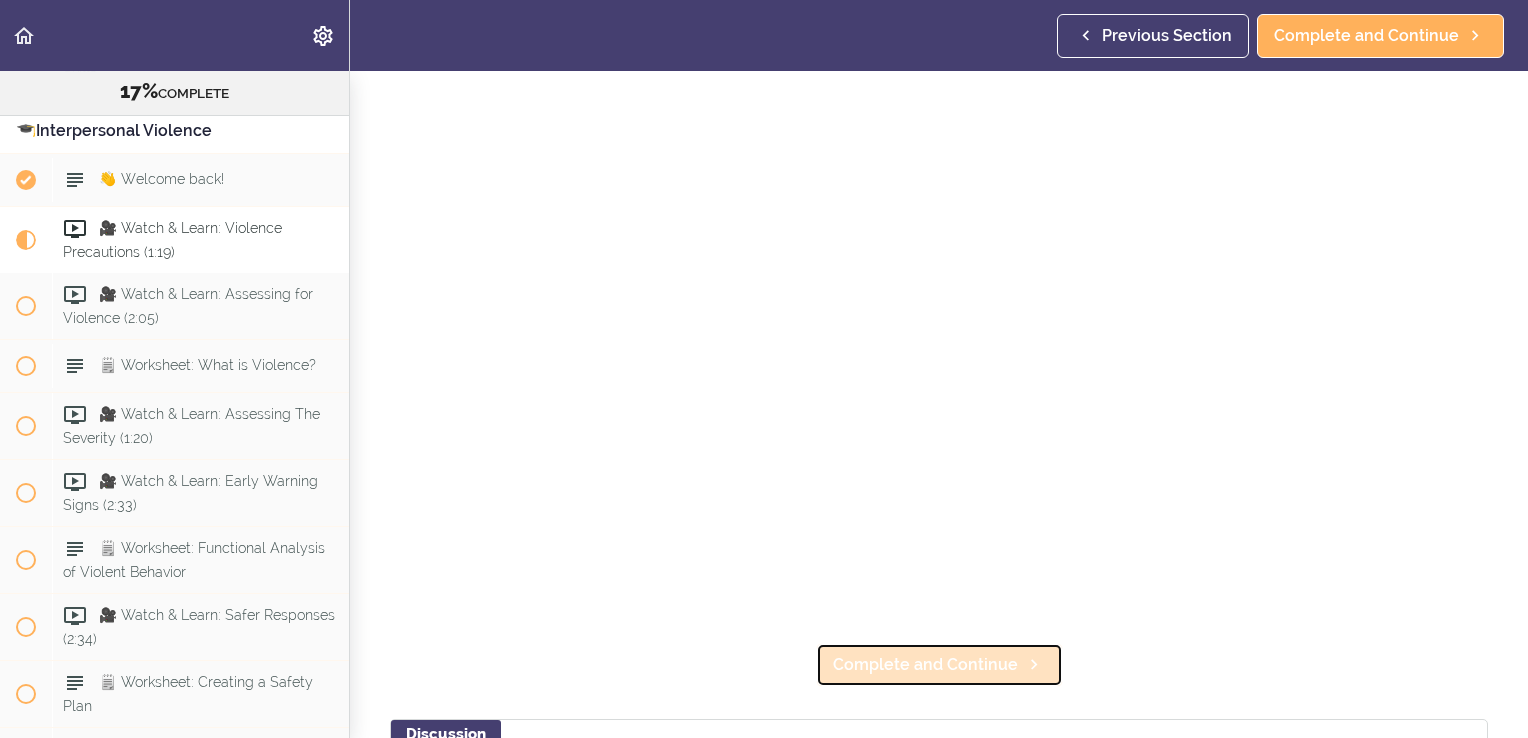 click on "Complete and Continue" at bounding box center [925, 665] 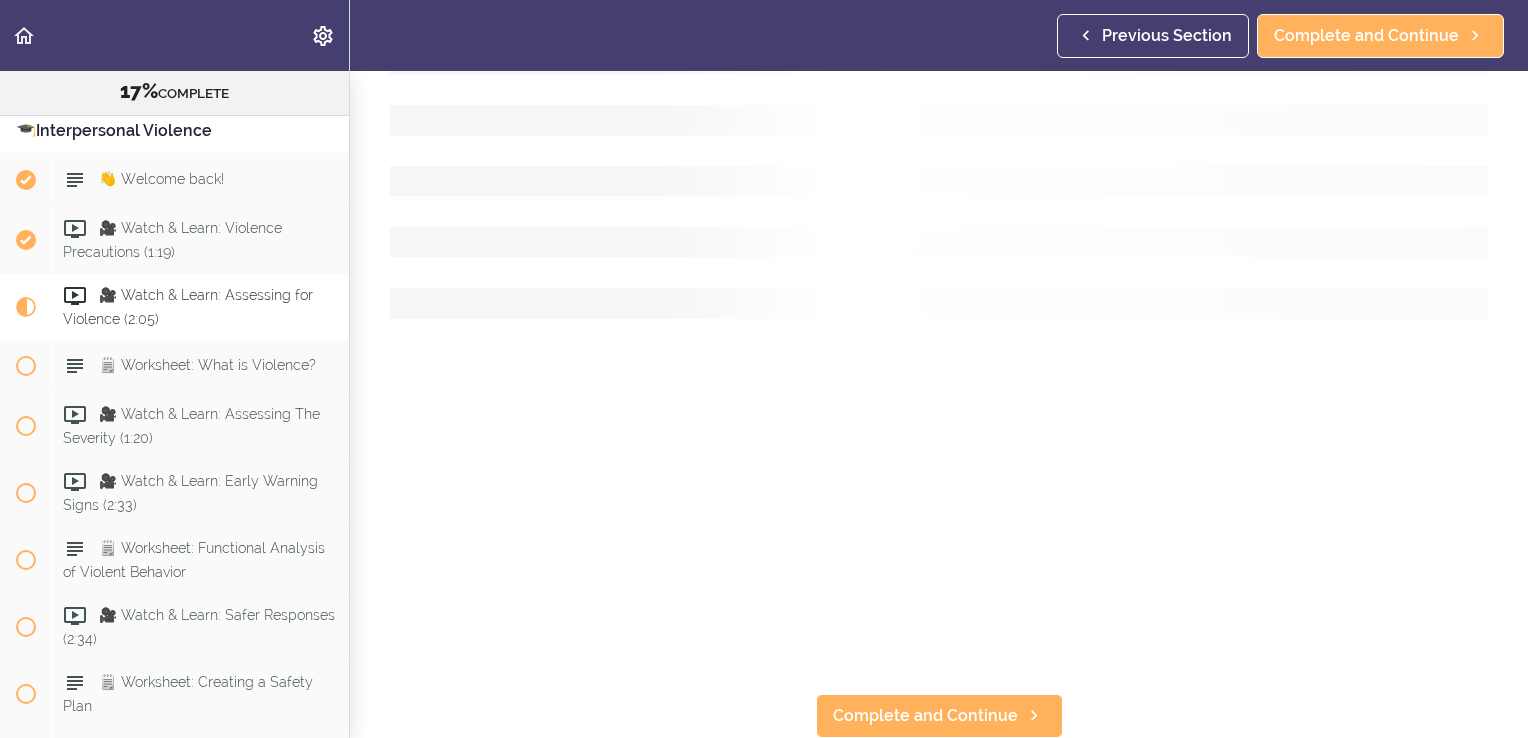 scroll, scrollTop: 0, scrollLeft: 0, axis: both 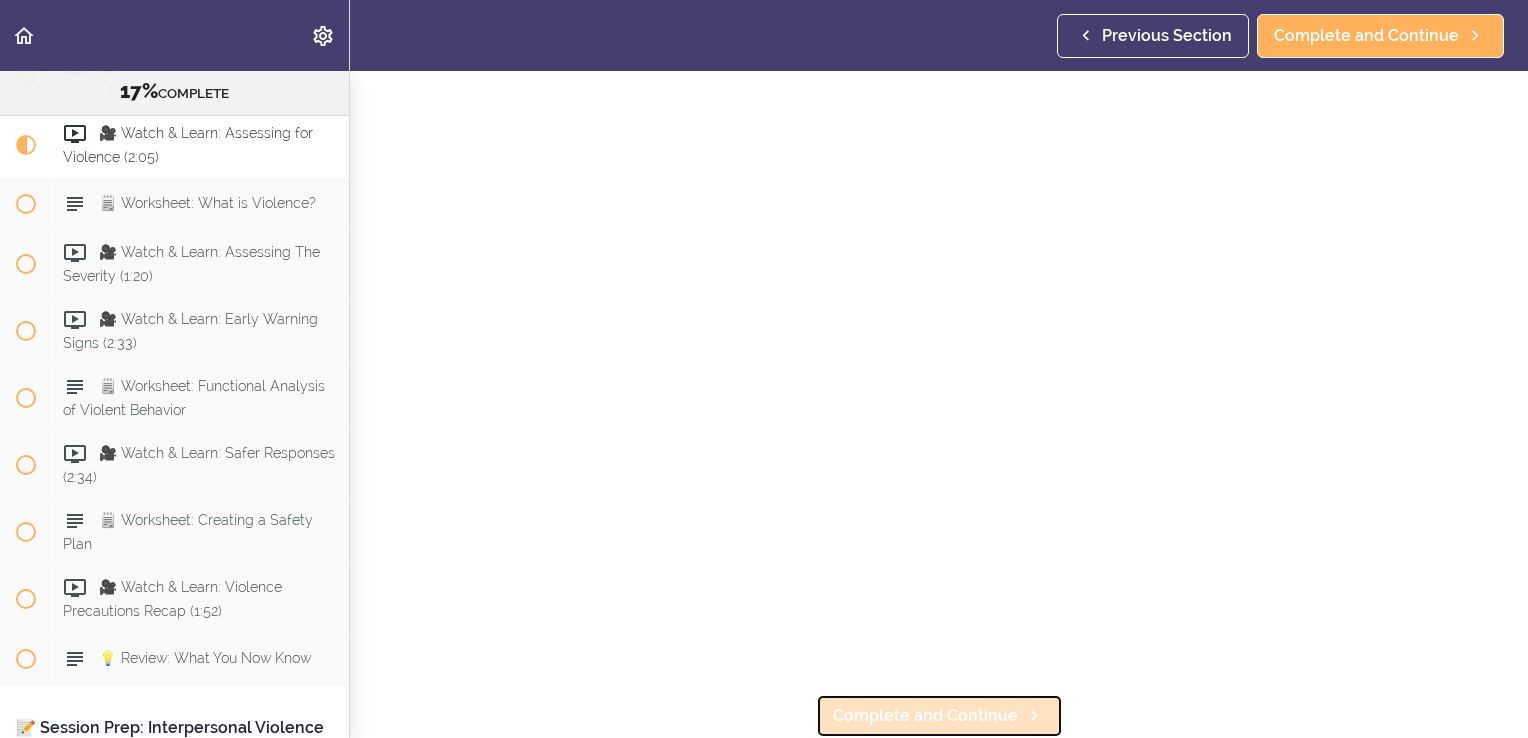 drag, startPoint x: 924, startPoint y: 698, endPoint x: 913, endPoint y: 700, distance: 11.18034 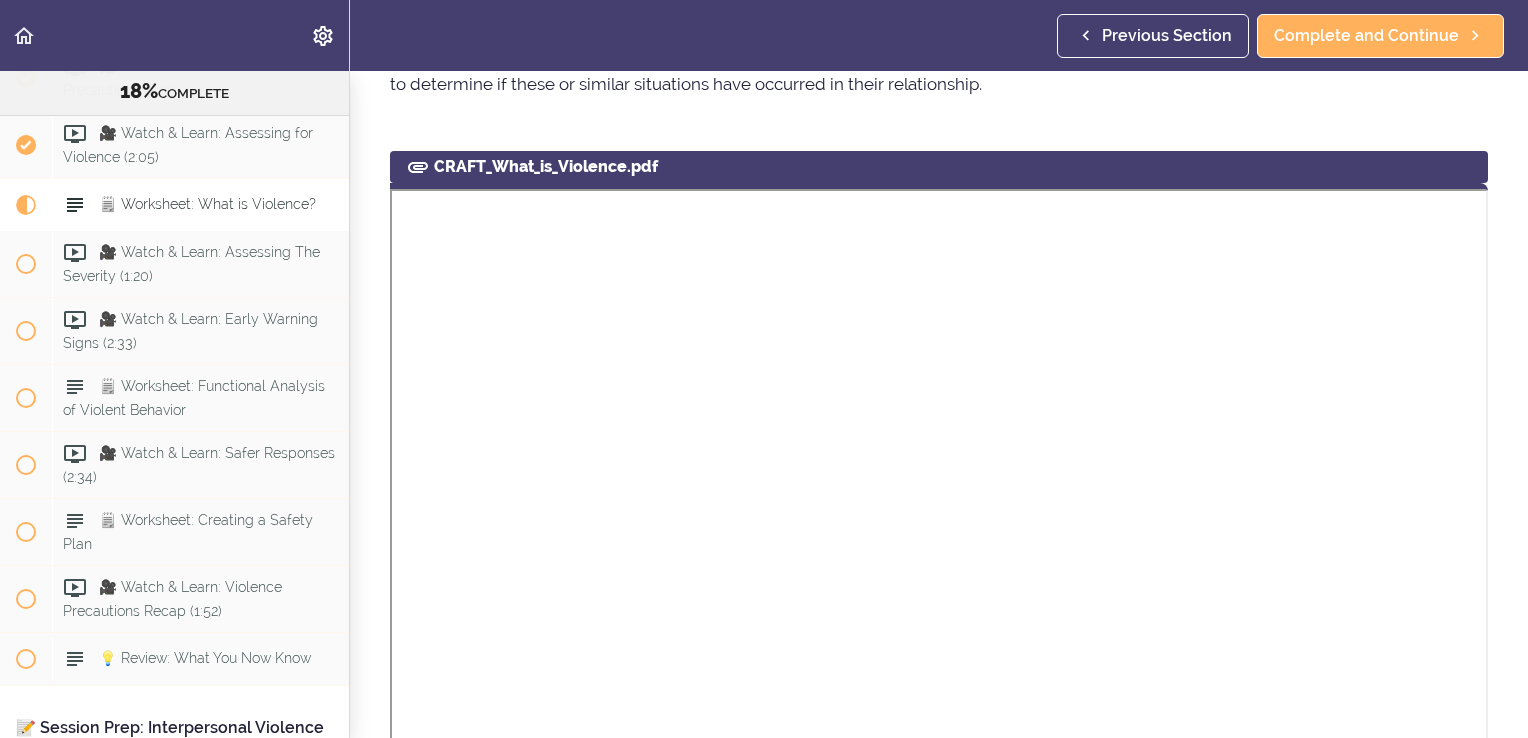 scroll, scrollTop: 0, scrollLeft: 0, axis: both 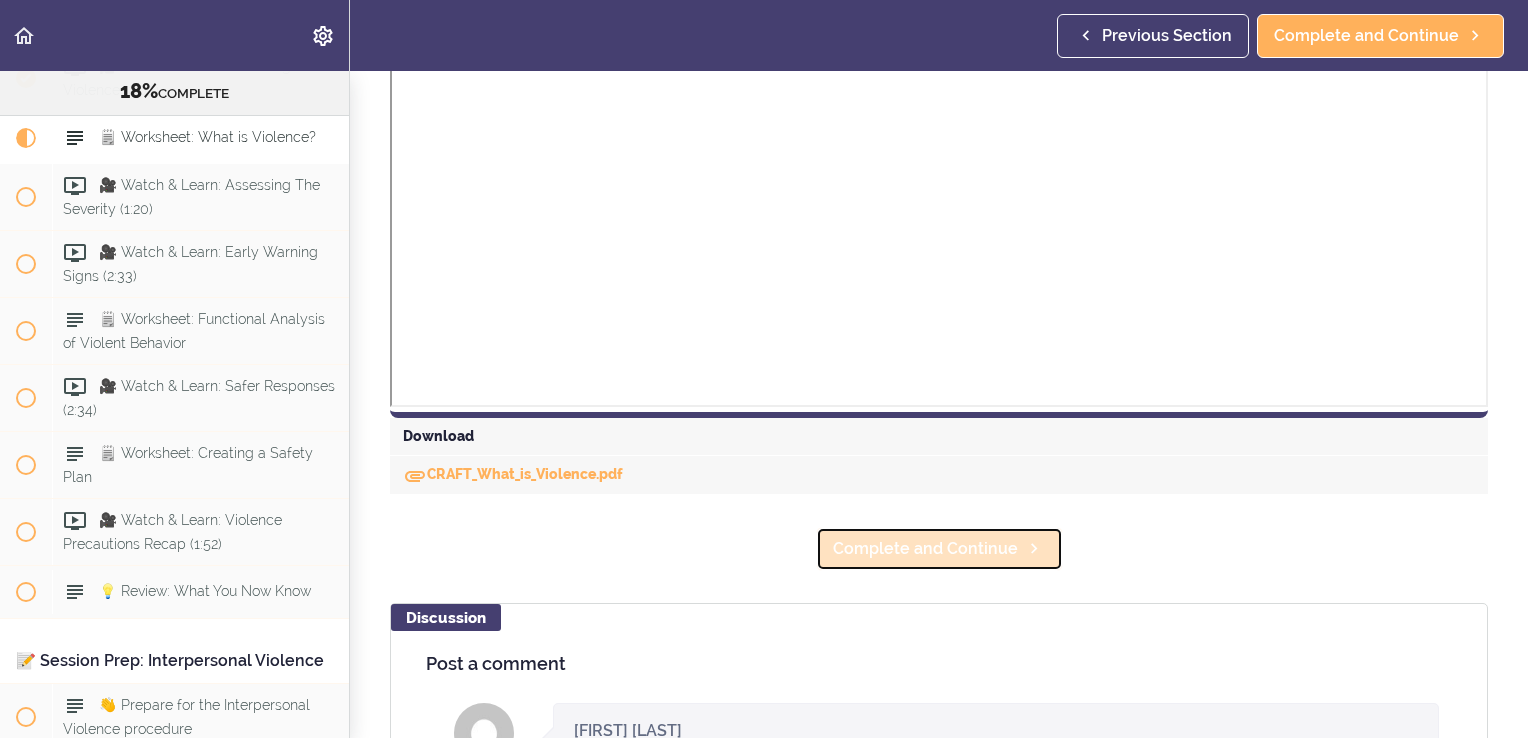 click on "Complete and Continue" at bounding box center (925, 549) 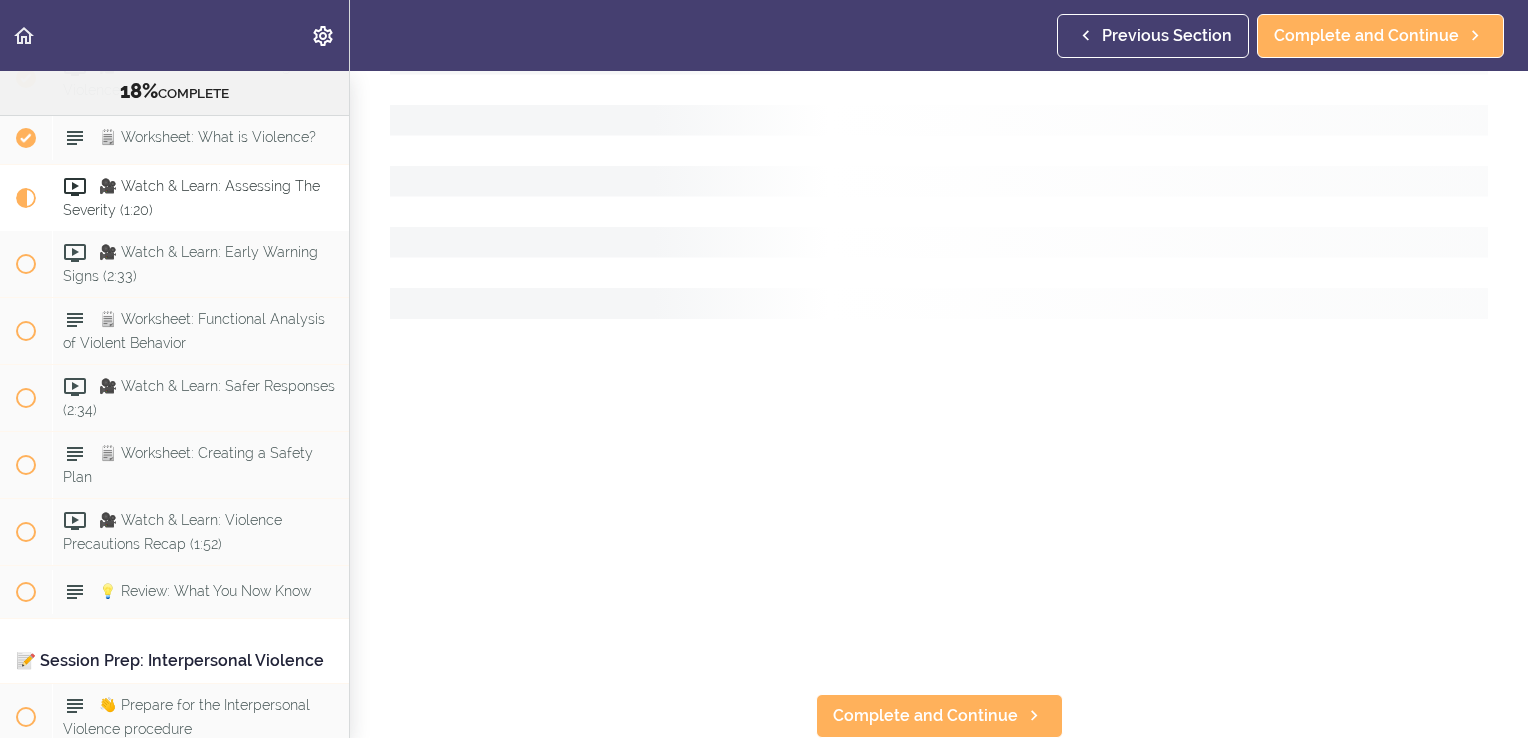 scroll, scrollTop: 0, scrollLeft: 0, axis: both 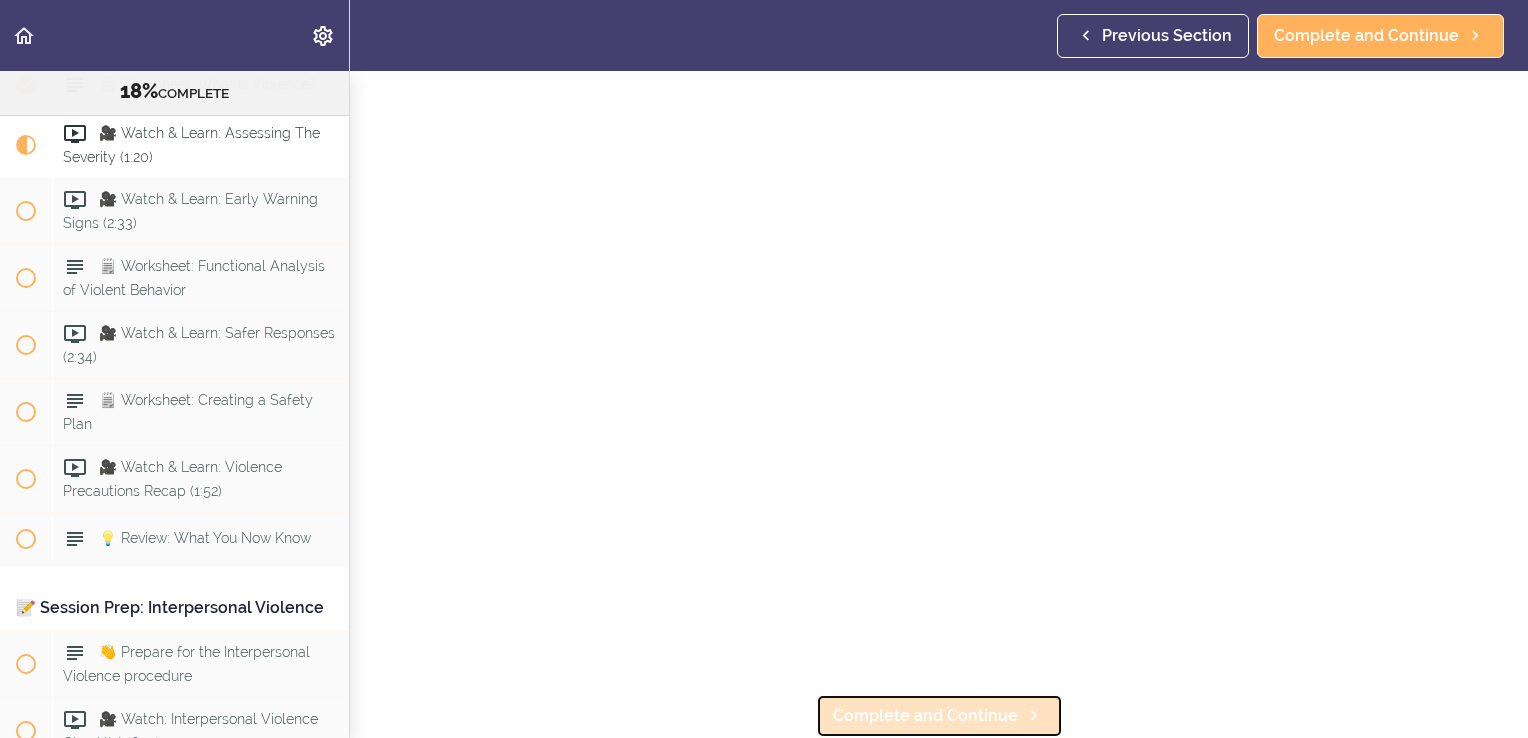 click on "Complete and Continue" at bounding box center [925, 716] 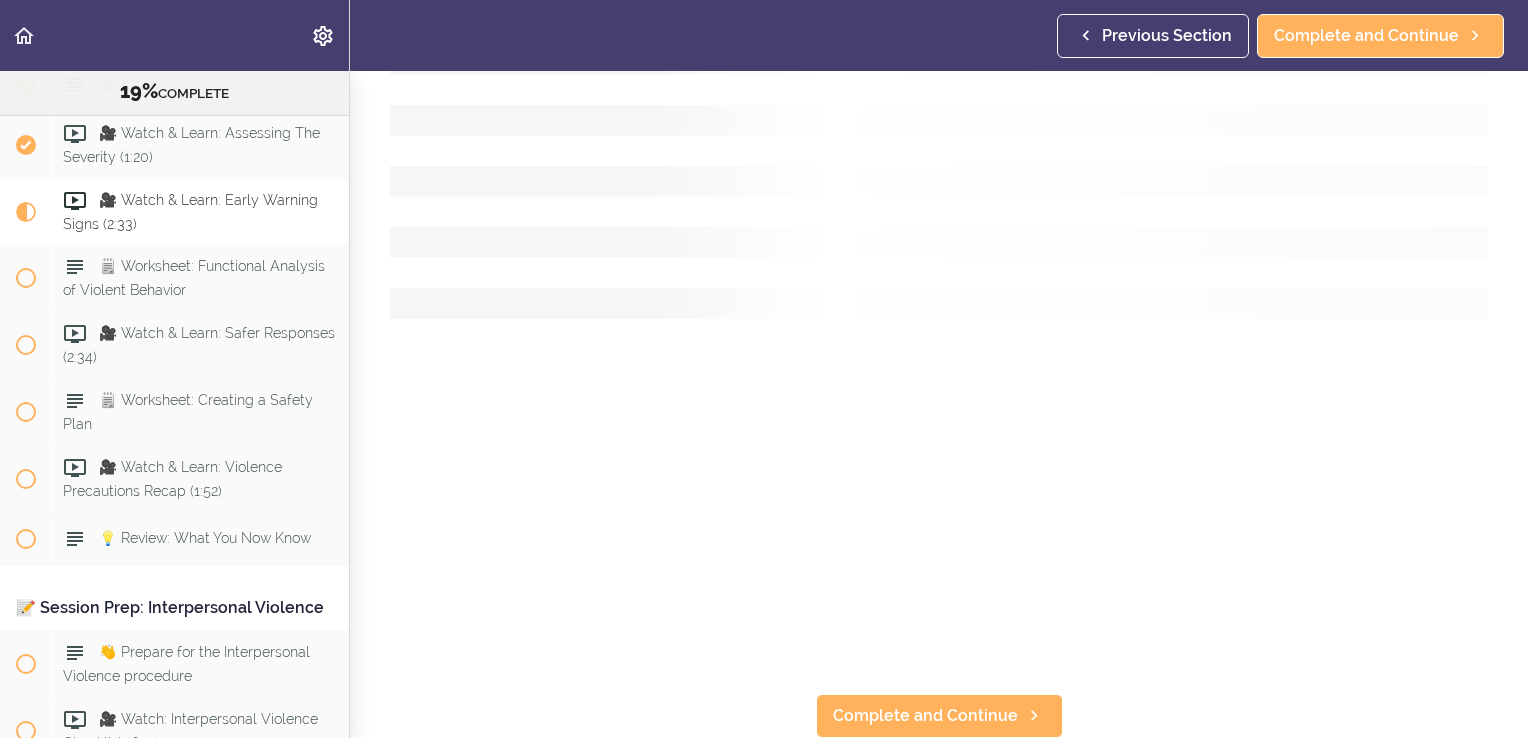 scroll, scrollTop: 0, scrollLeft: 0, axis: both 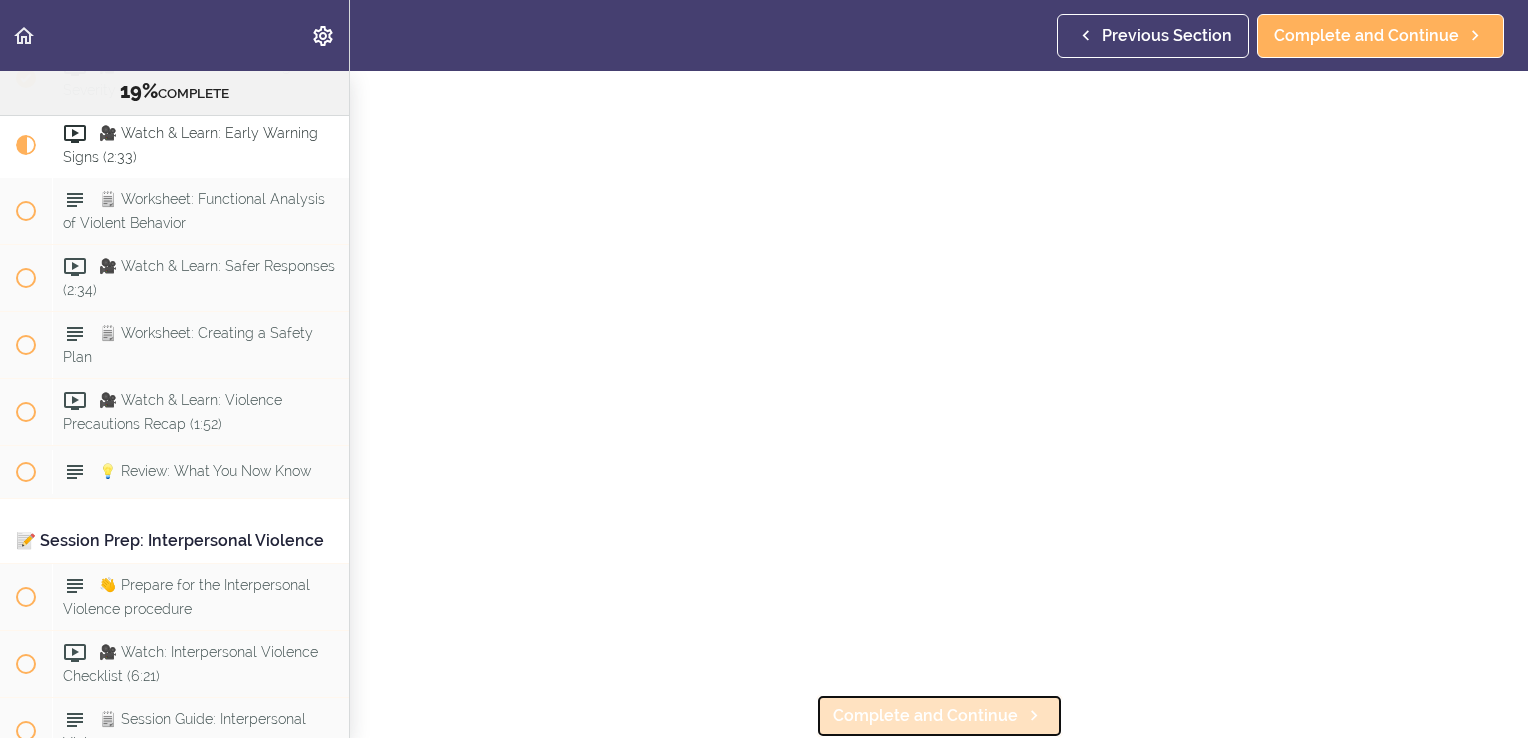click on "Complete and Continue" at bounding box center [925, 716] 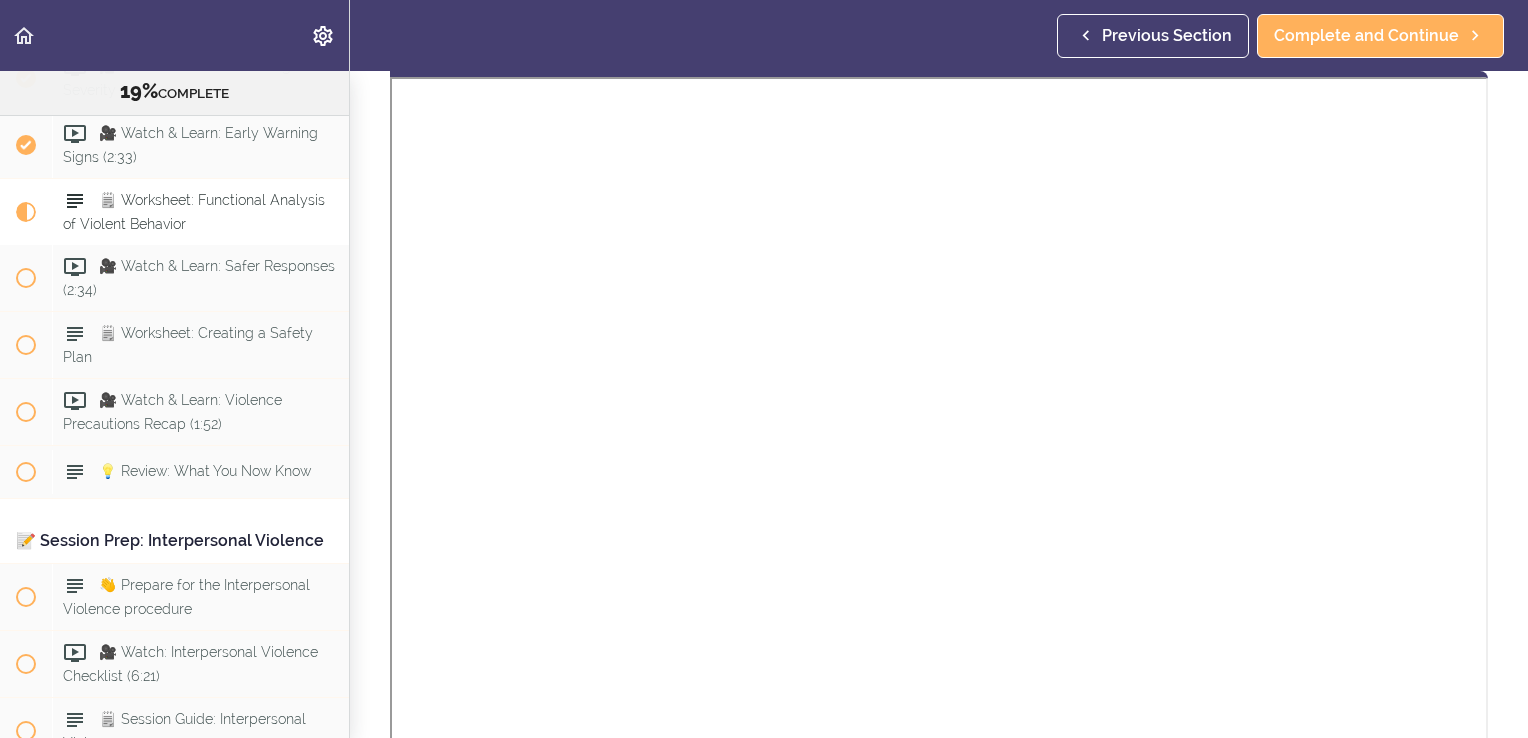 scroll, scrollTop: 0, scrollLeft: 0, axis: both 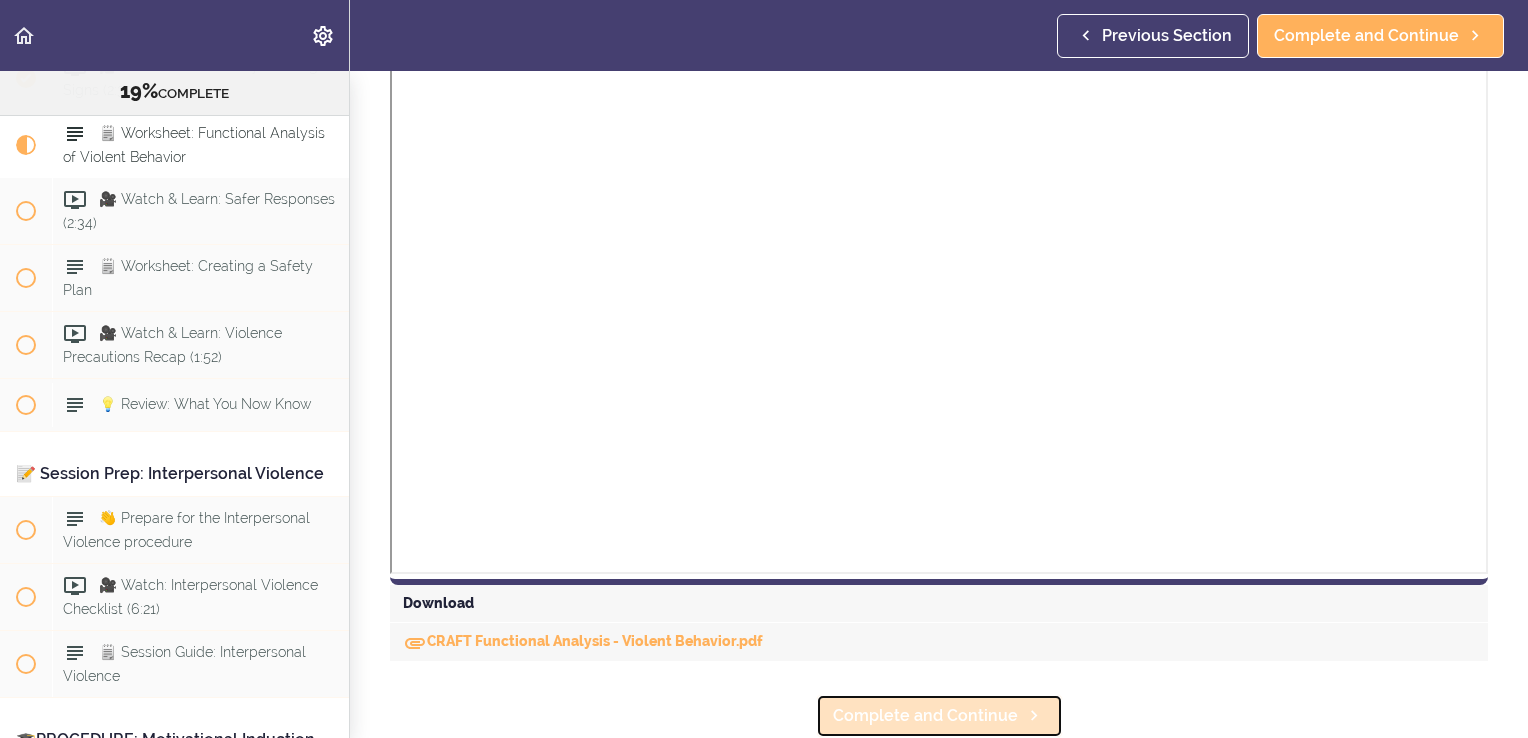 click on "Complete and Continue" at bounding box center [925, 716] 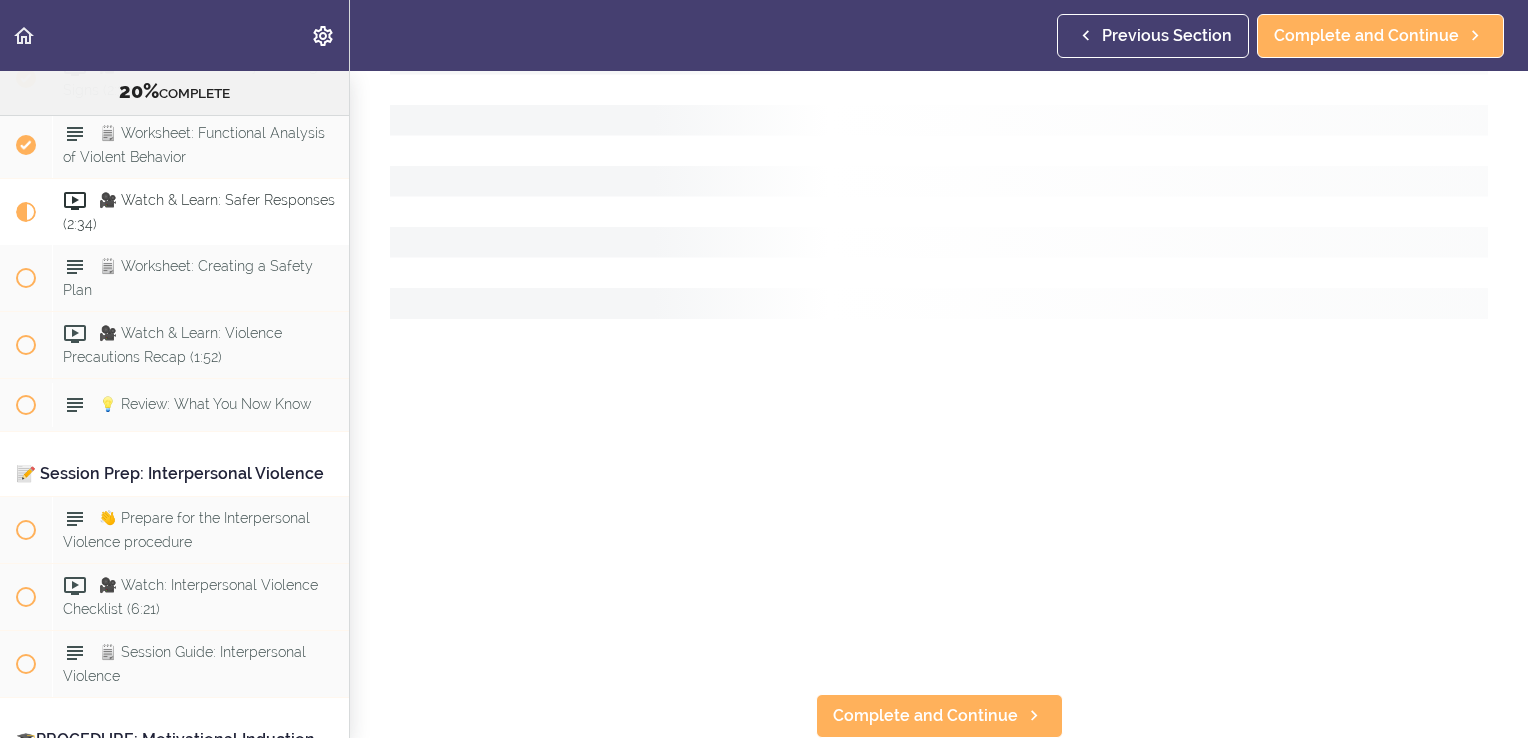 scroll, scrollTop: 3, scrollLeft: 0, axis: vertical 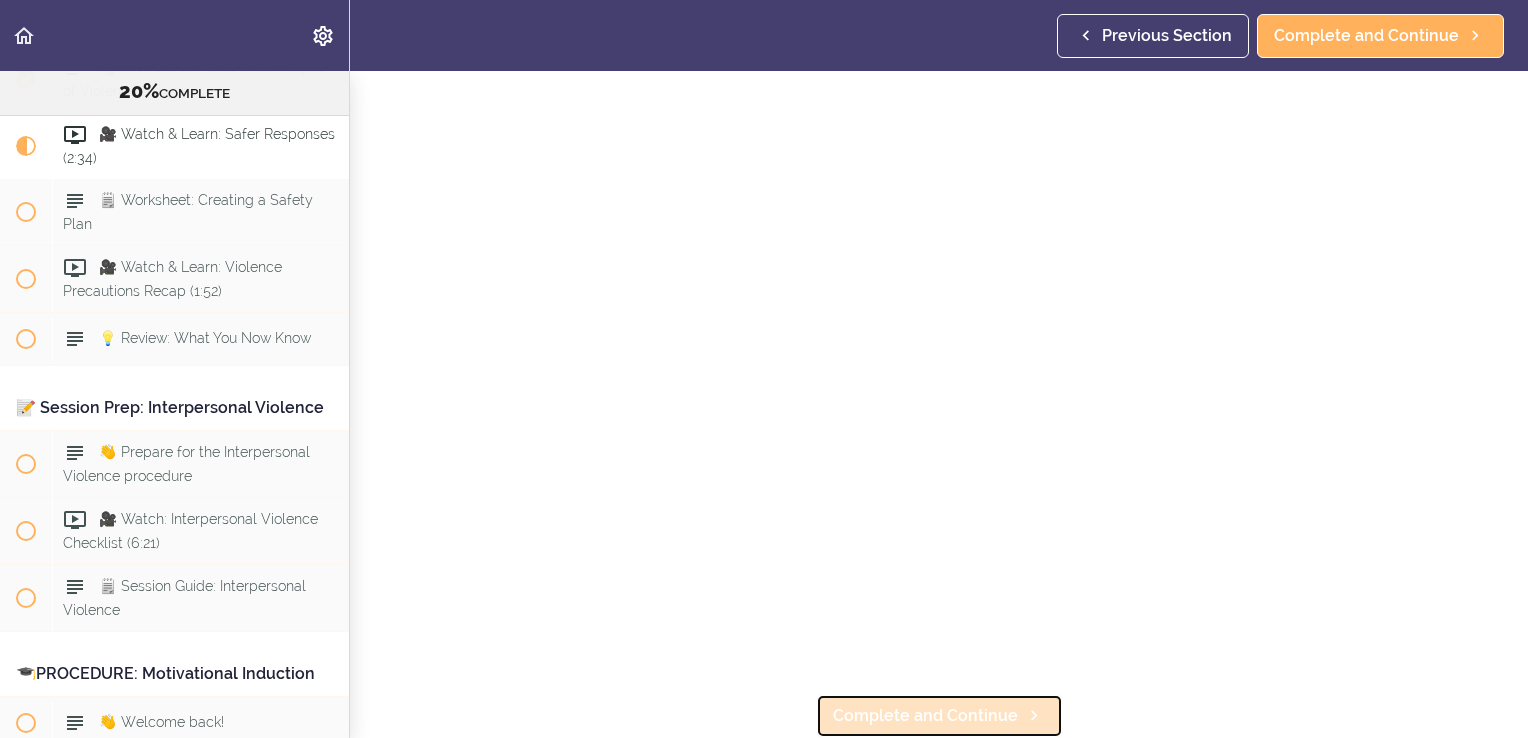 click on "Complete and Continue" at bounding box center [925, 716] 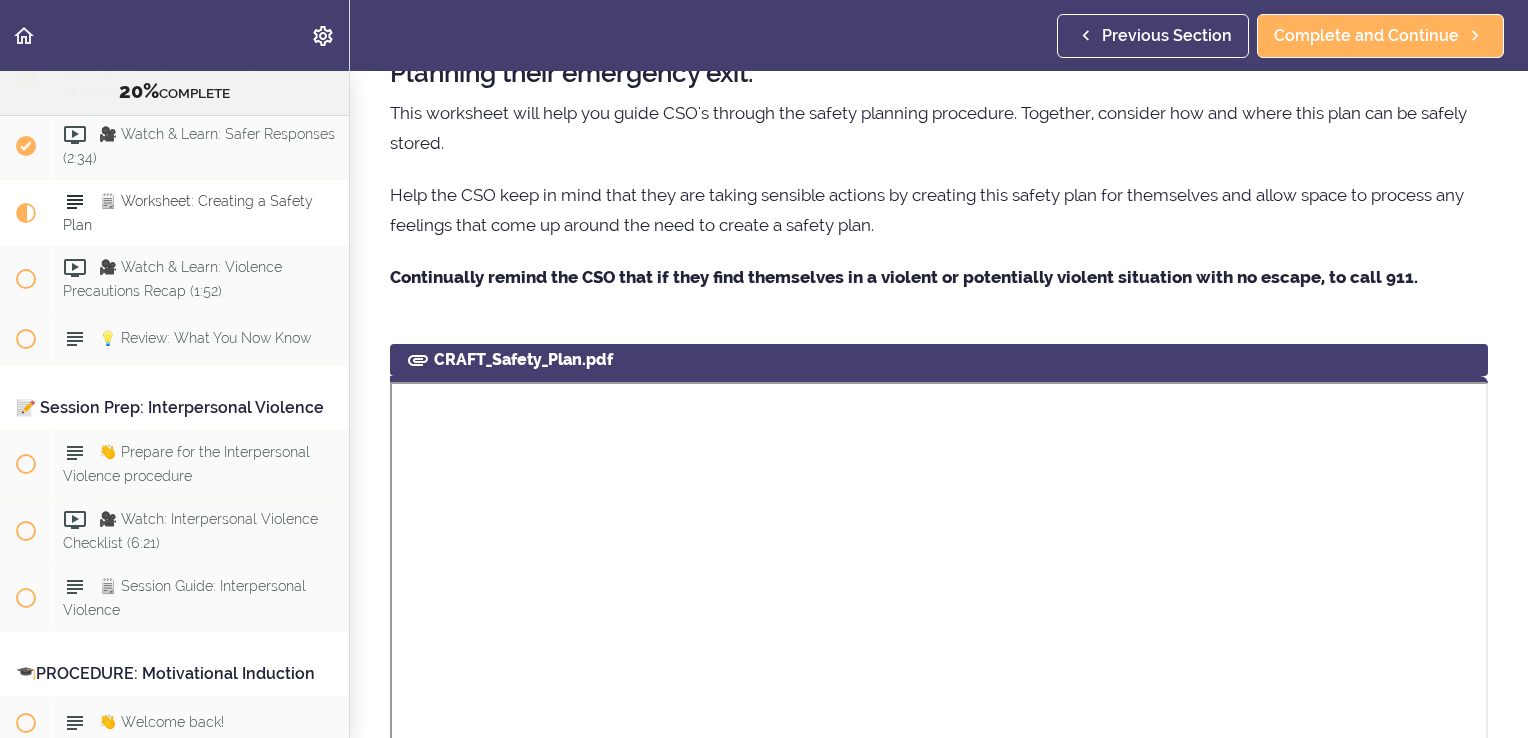 scroll, scrollTop: 0, scrollLeft: 0, axis: both 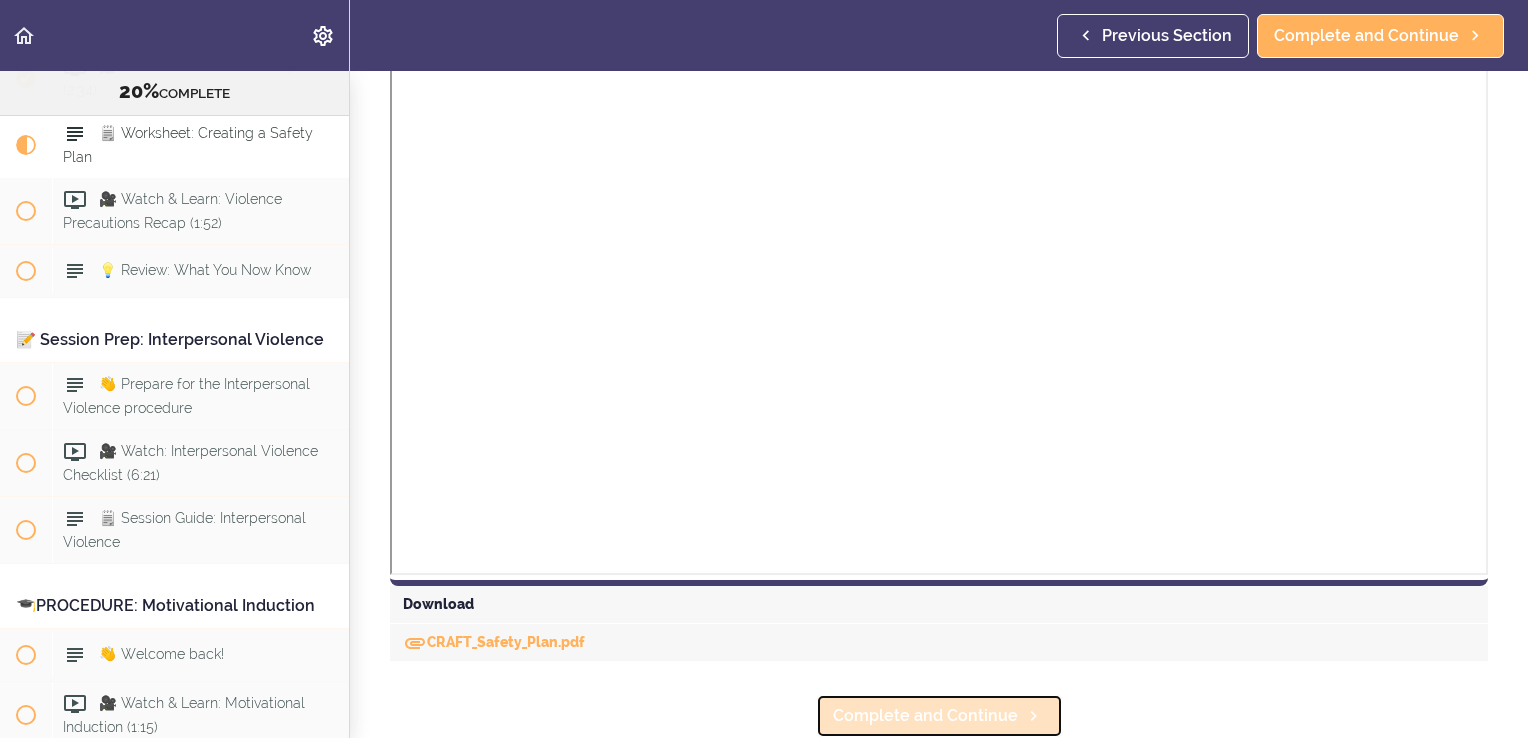 click on "Complete and Continue" at bounding box center [925, 716] 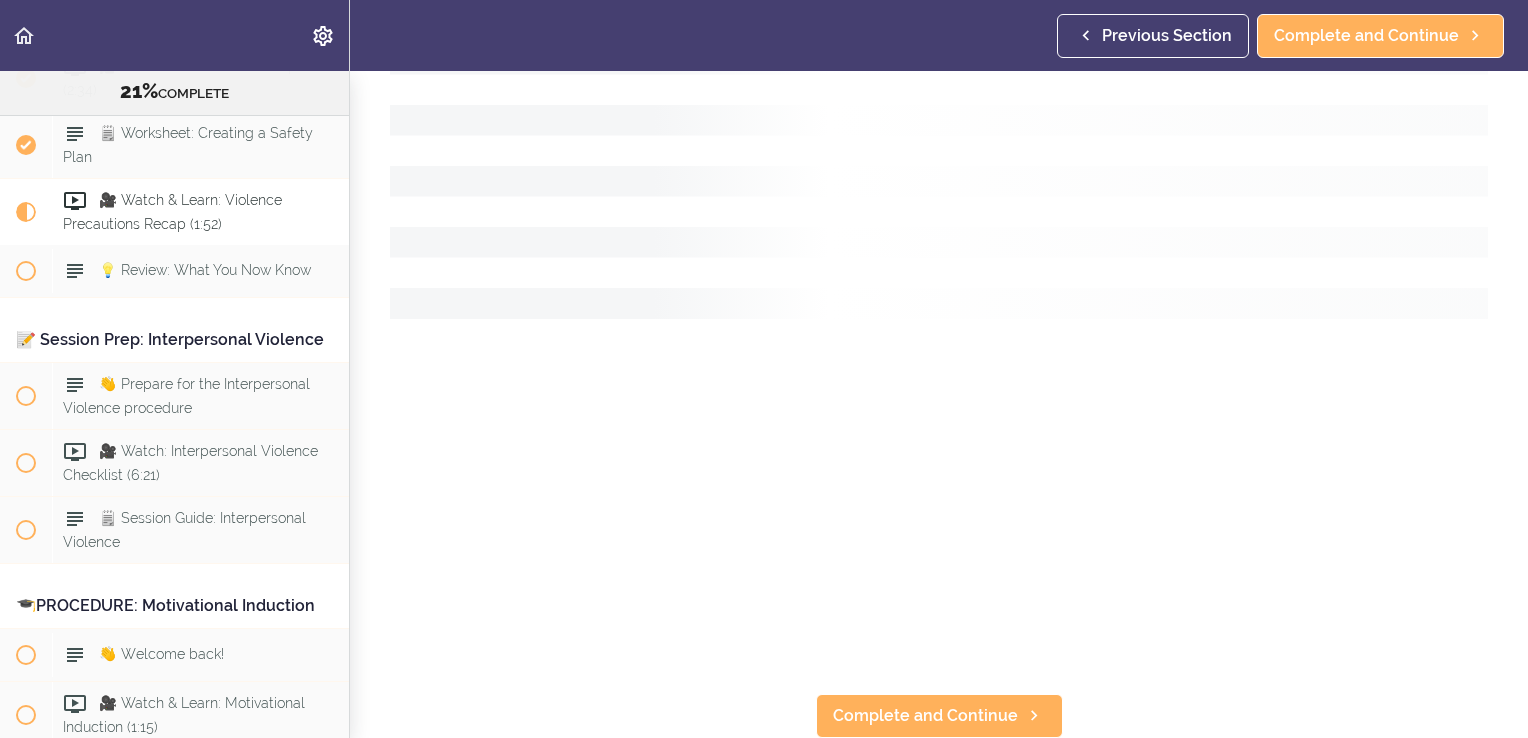 scroll, scrollTop: 0, scrollLeft: 0, axis: both 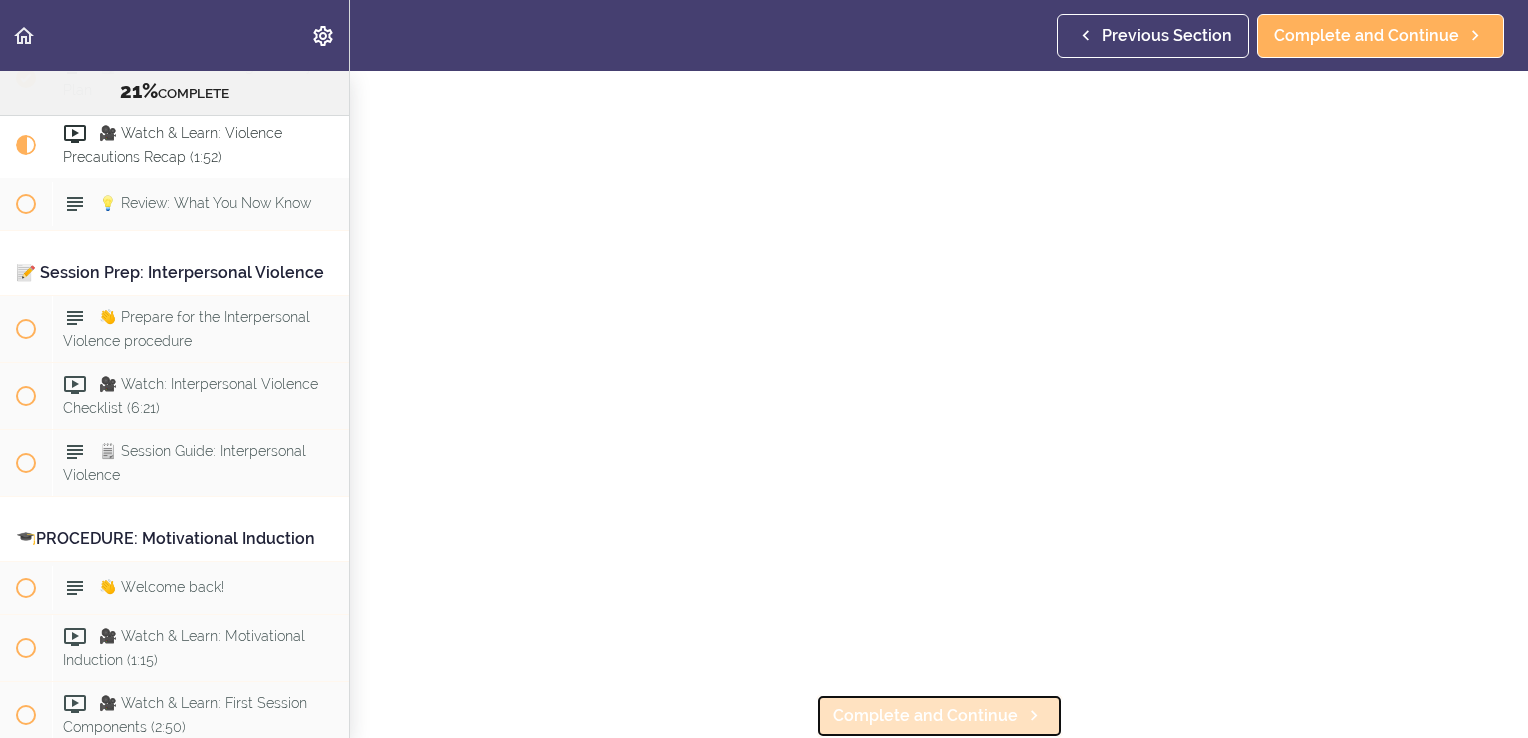 click on "Complete and Continue" at bounding box center (925, 716) 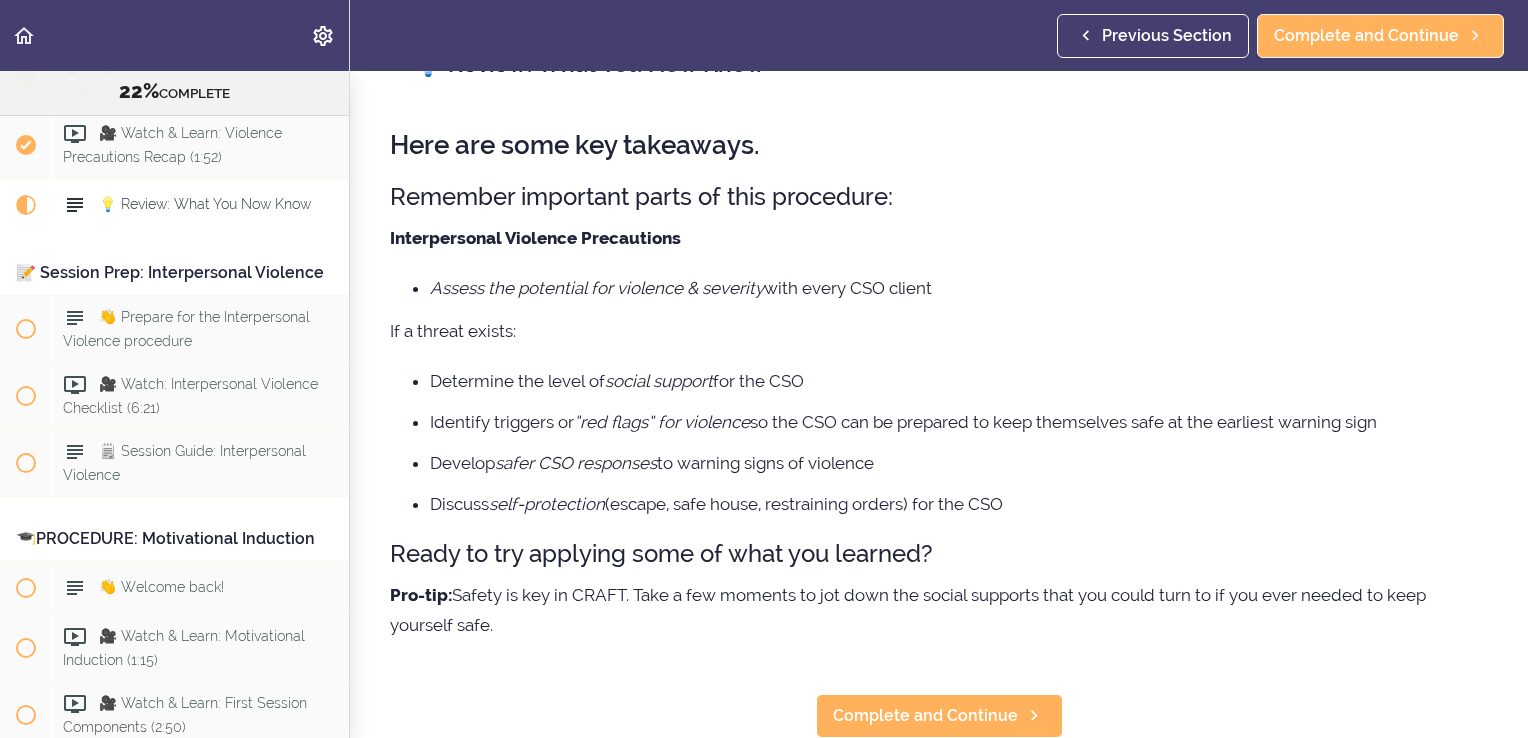 scroll, scrollTop: 0, scrollLeft: 0, axis: both 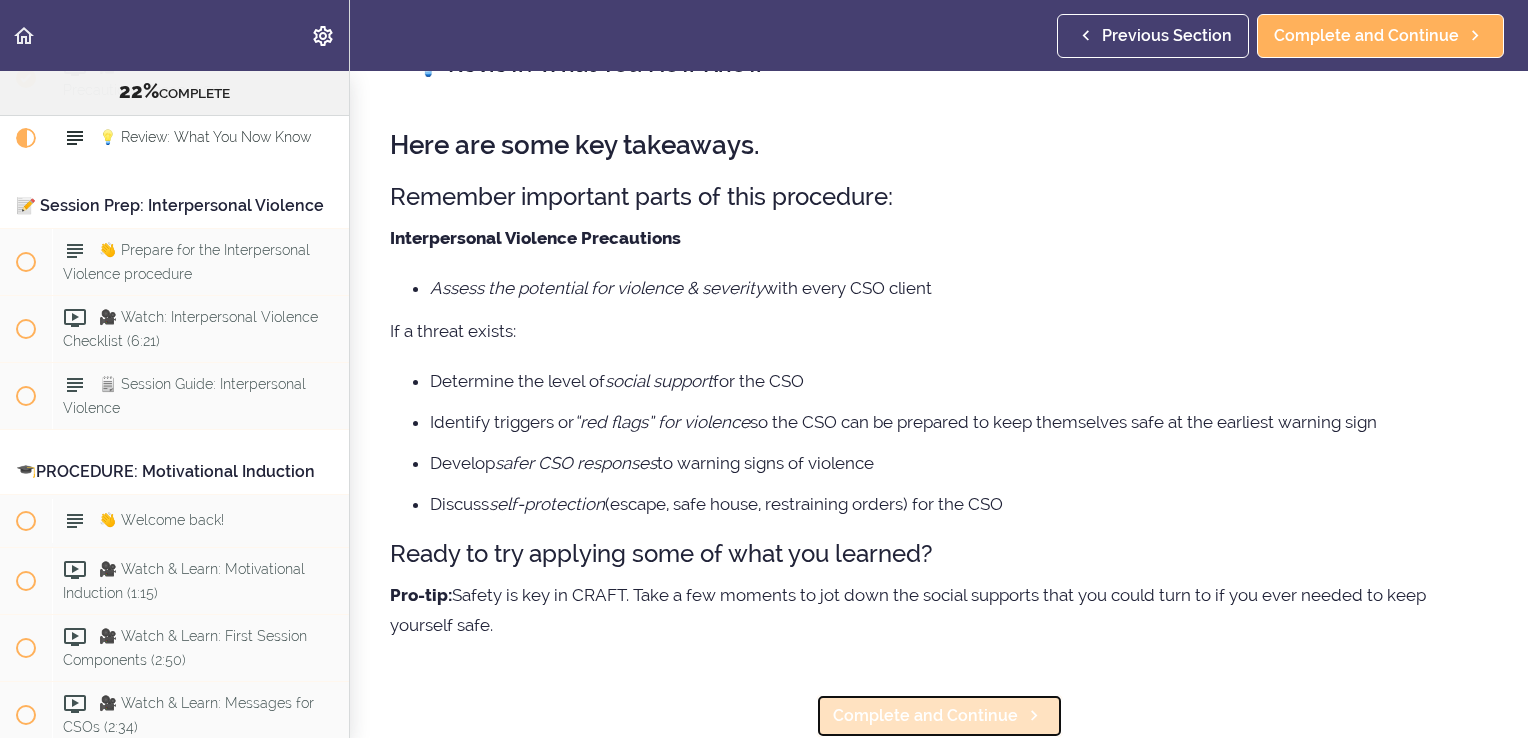 click on "Complete and Continue" at bounding box center [939, 716] 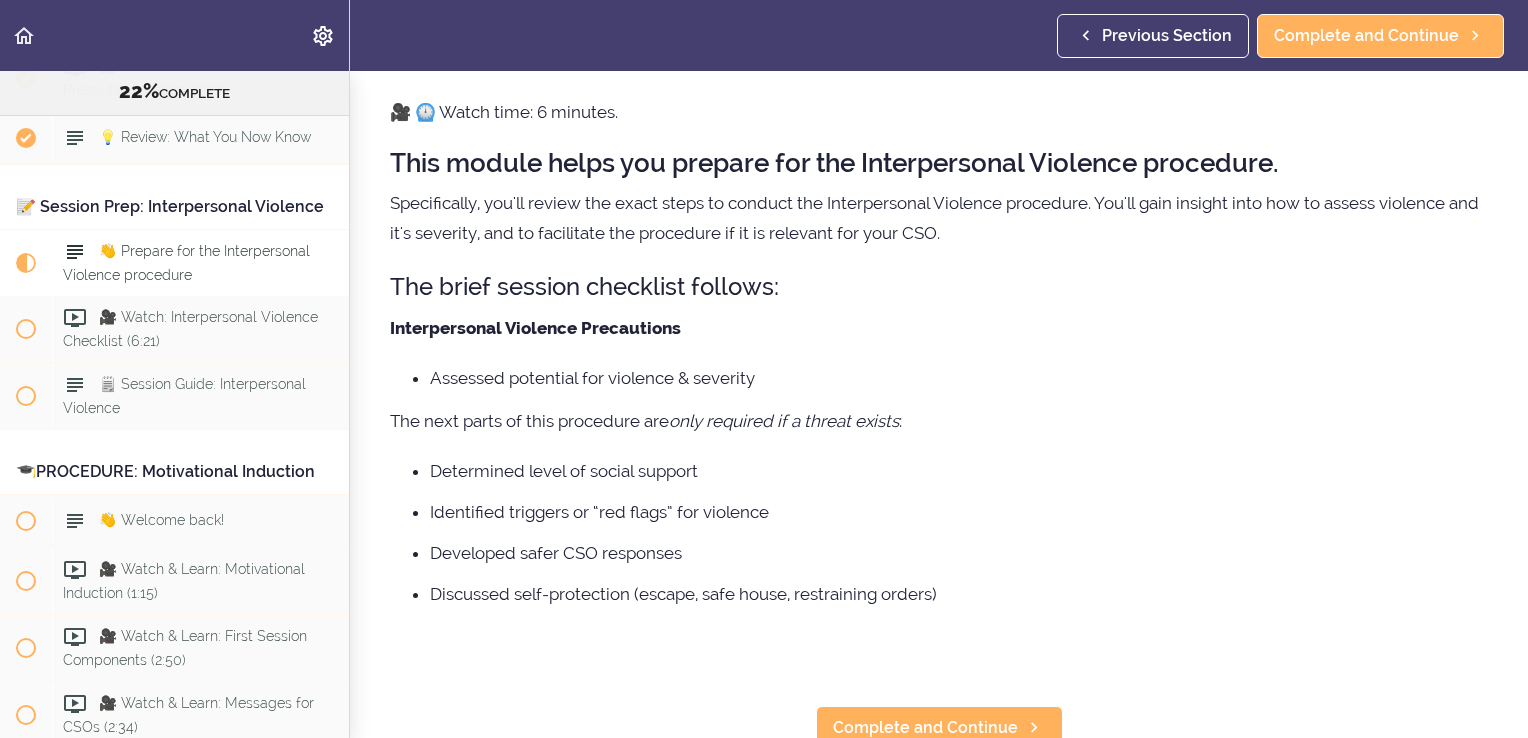 scroll, scrollTop: 0, scrollLeft: 0, axis: both 